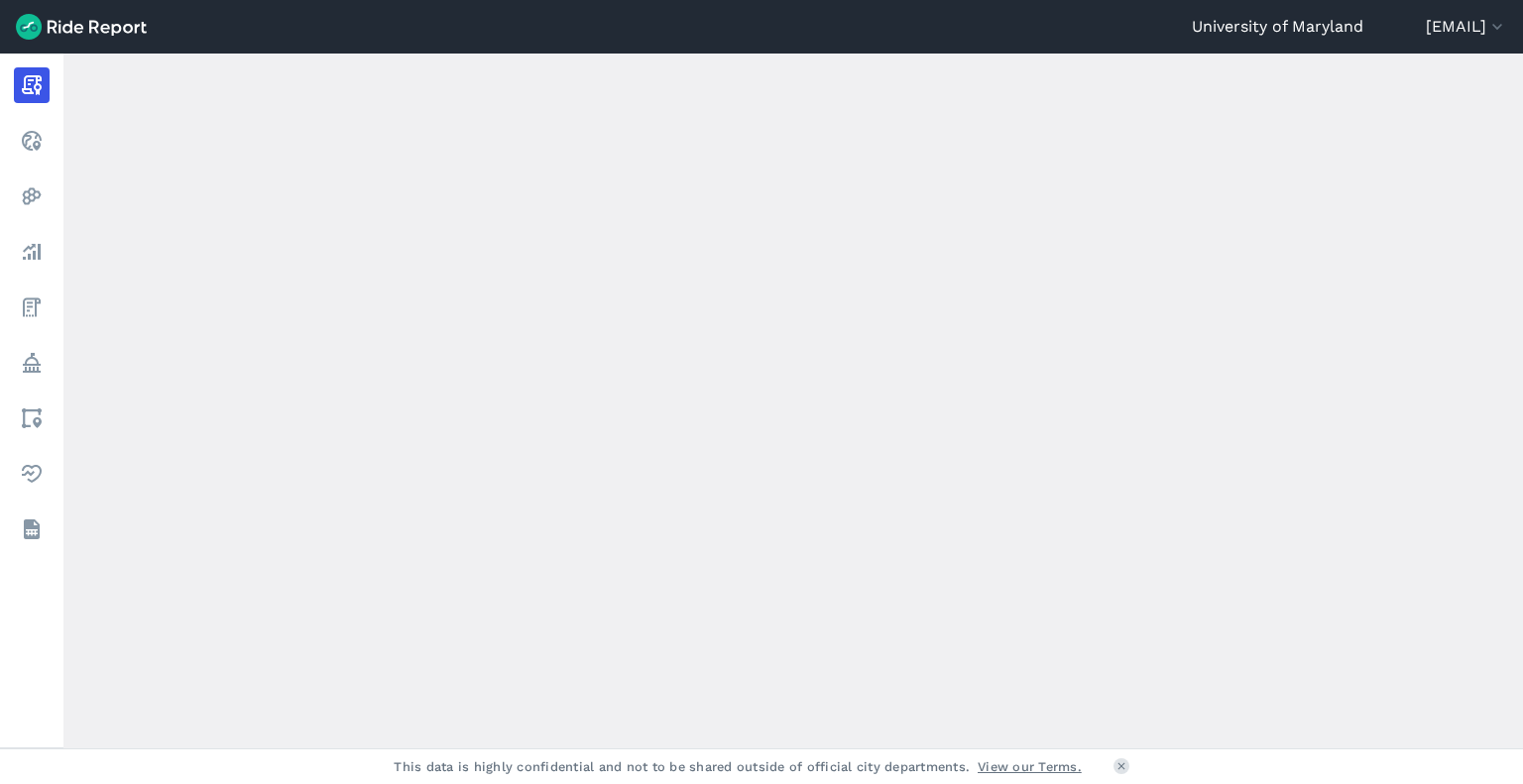 scroll, scrollTop: 0, scrollLeft: 0, axis: both 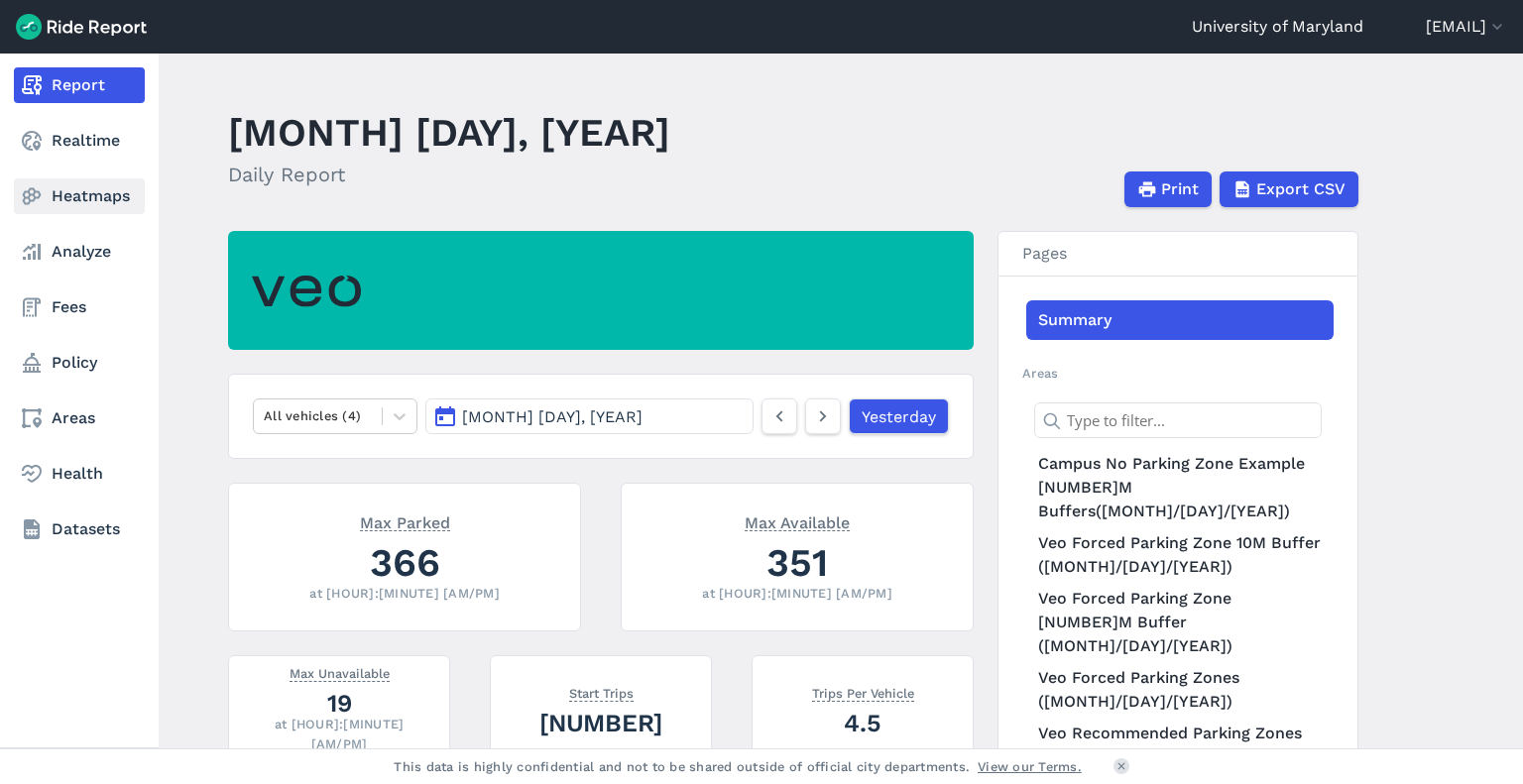 click on "Heatmaps" at bounding box center (79, 196) 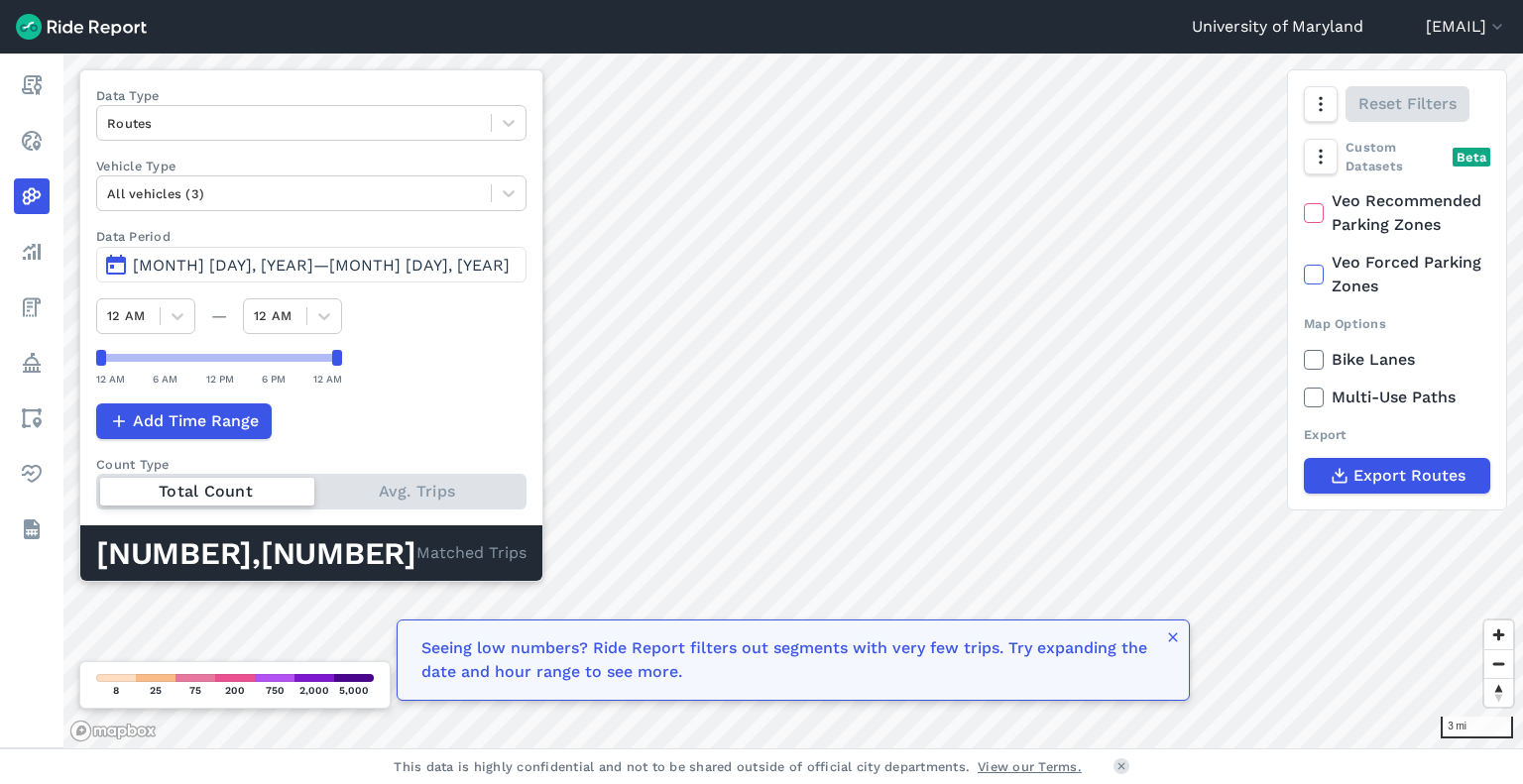 click on "[MONTH] [DAY], [YEAR]—[MONTH] [DAY], [YEAR]" at bounding box center (321, 265) 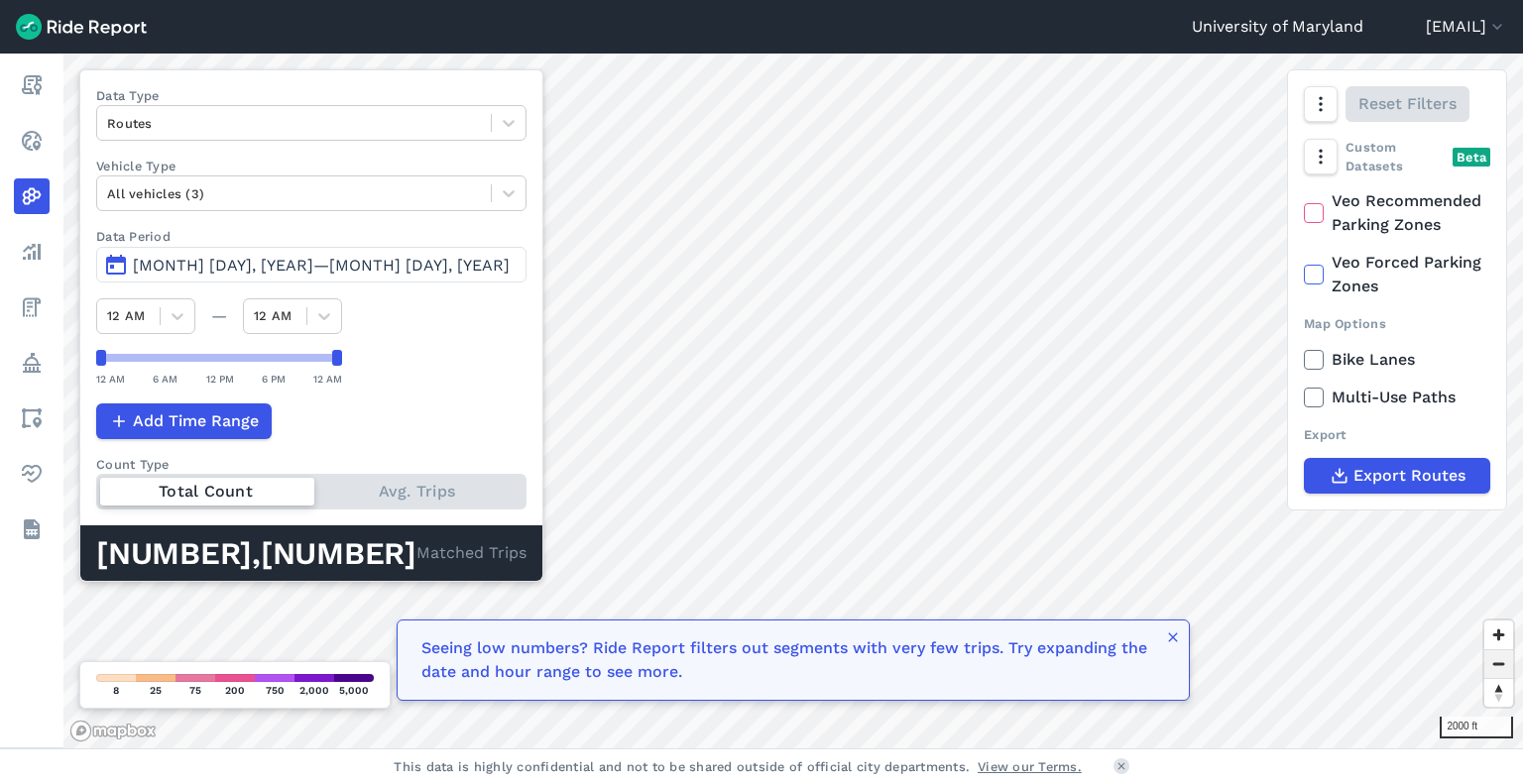 click at bounding box center (1498, 664) 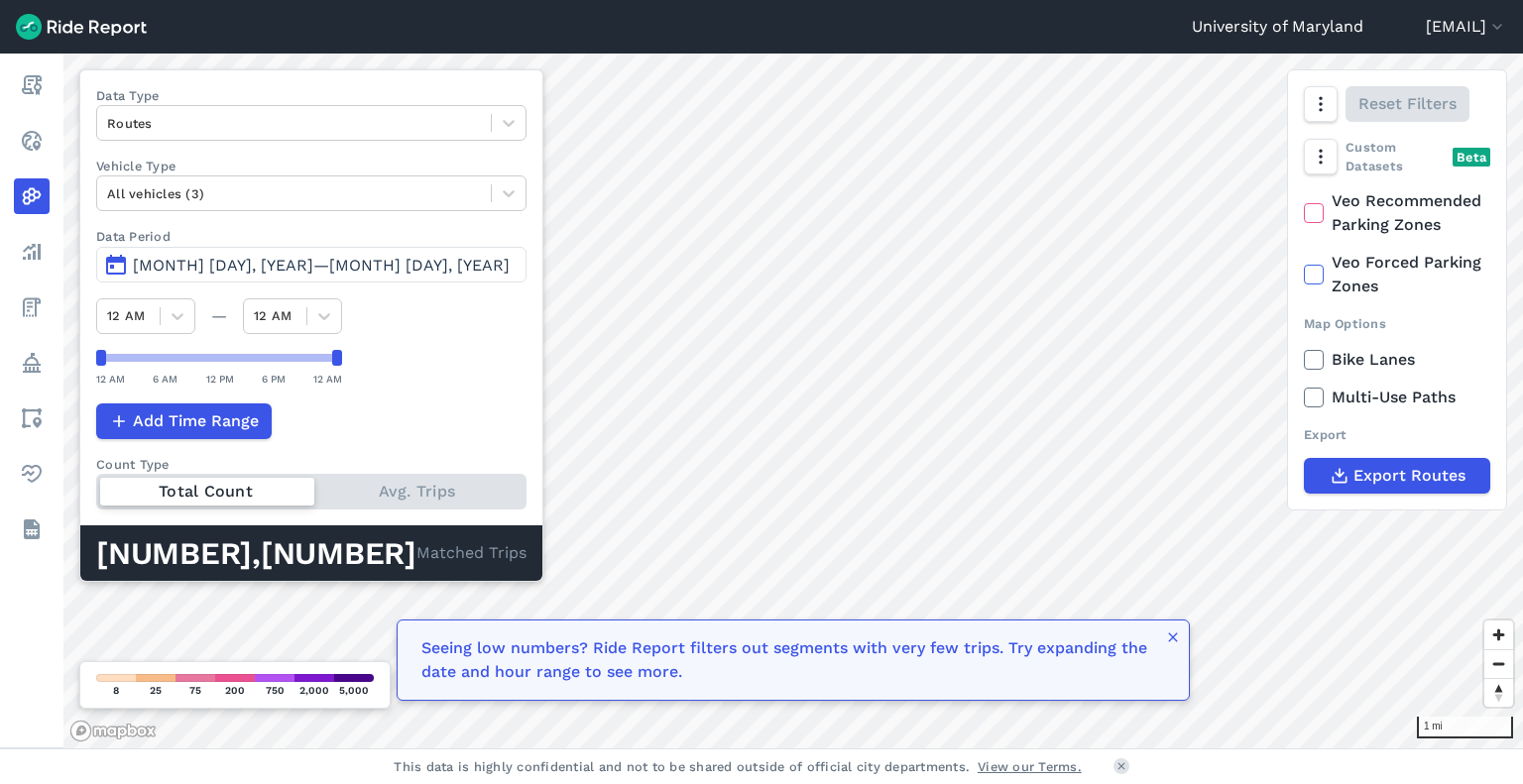 click on "[MONTH] [DAY], [YEAR]—[MONTH] [DAY], [YEAR]" at bounding box center [311, 265] 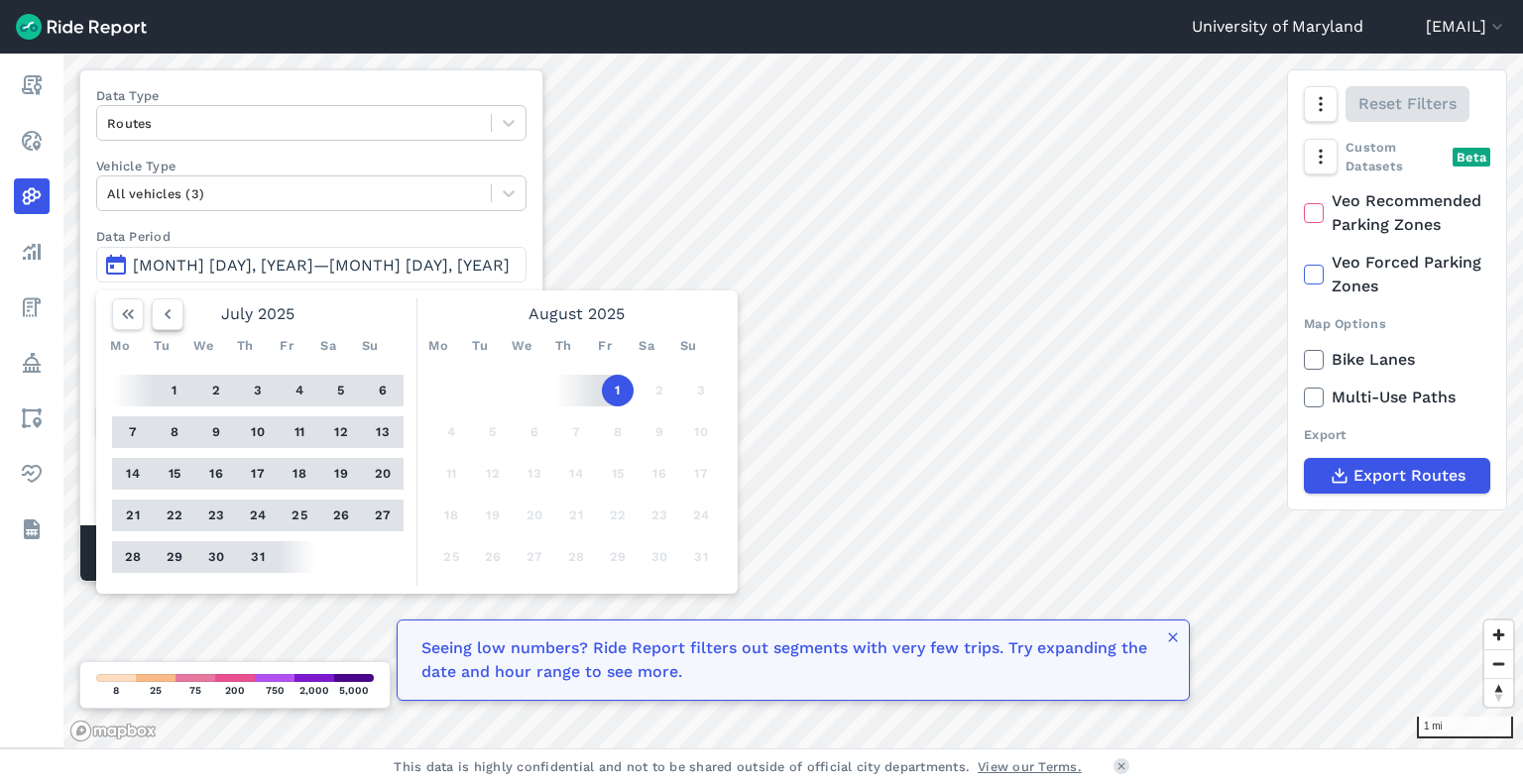 click 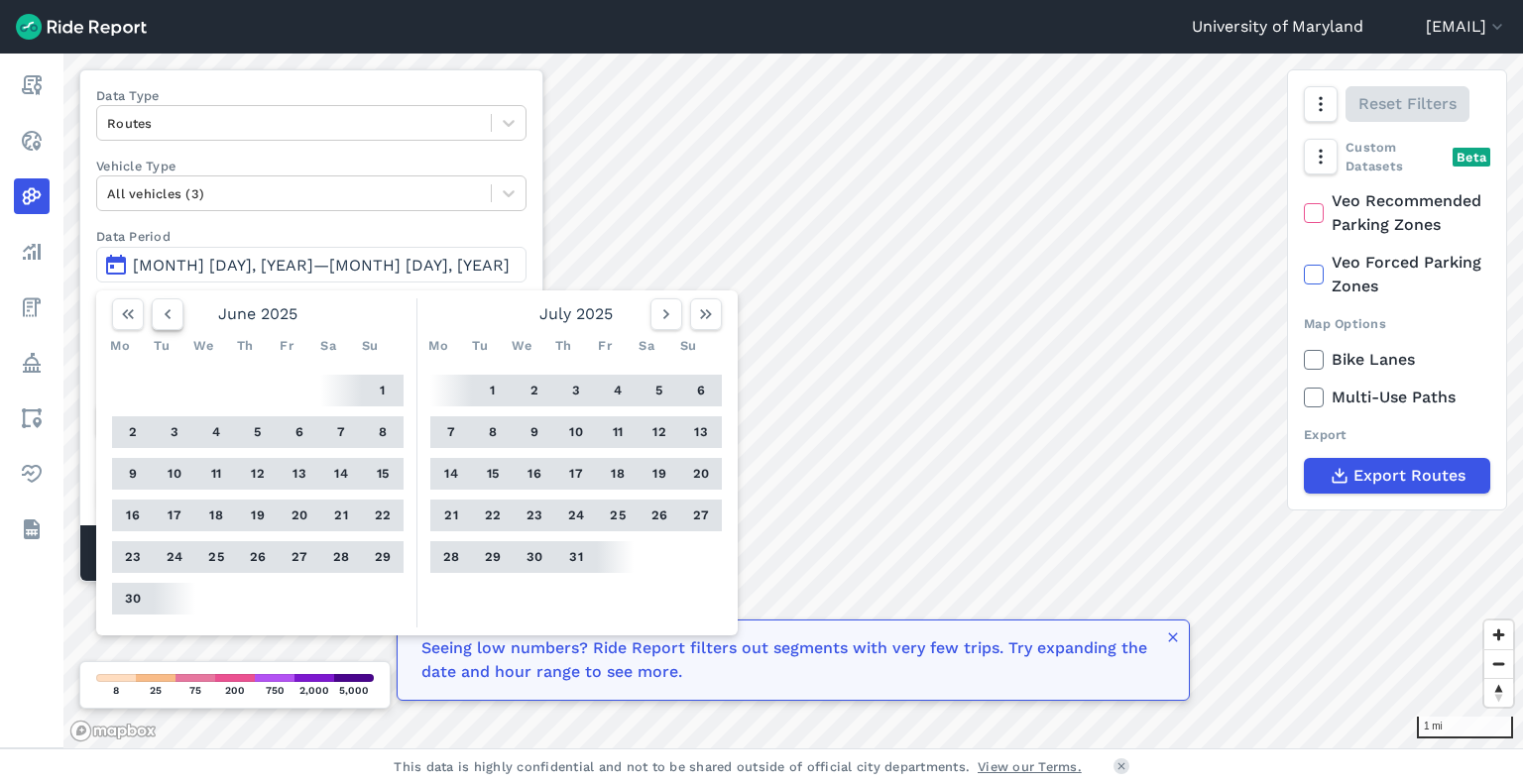 click 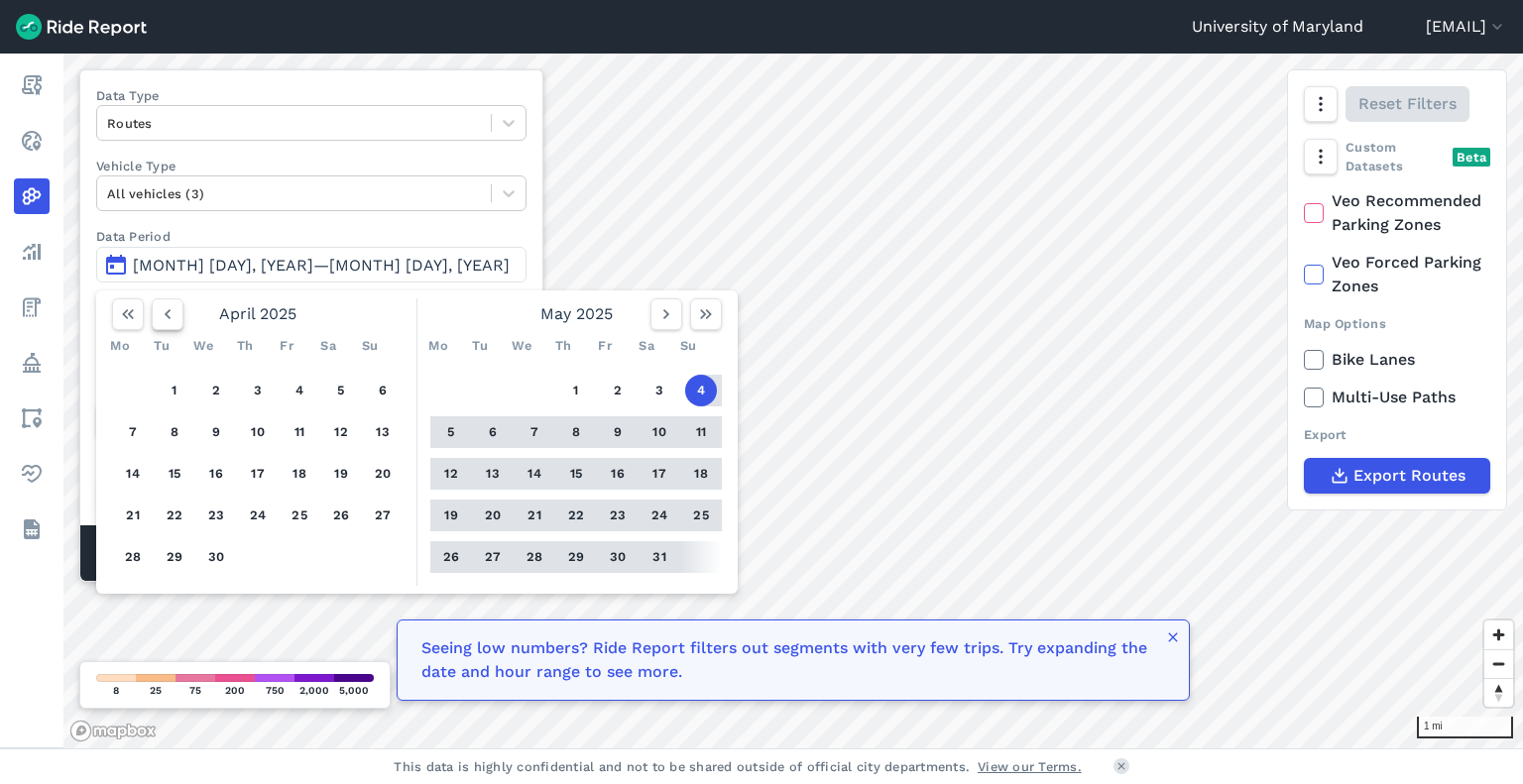 click 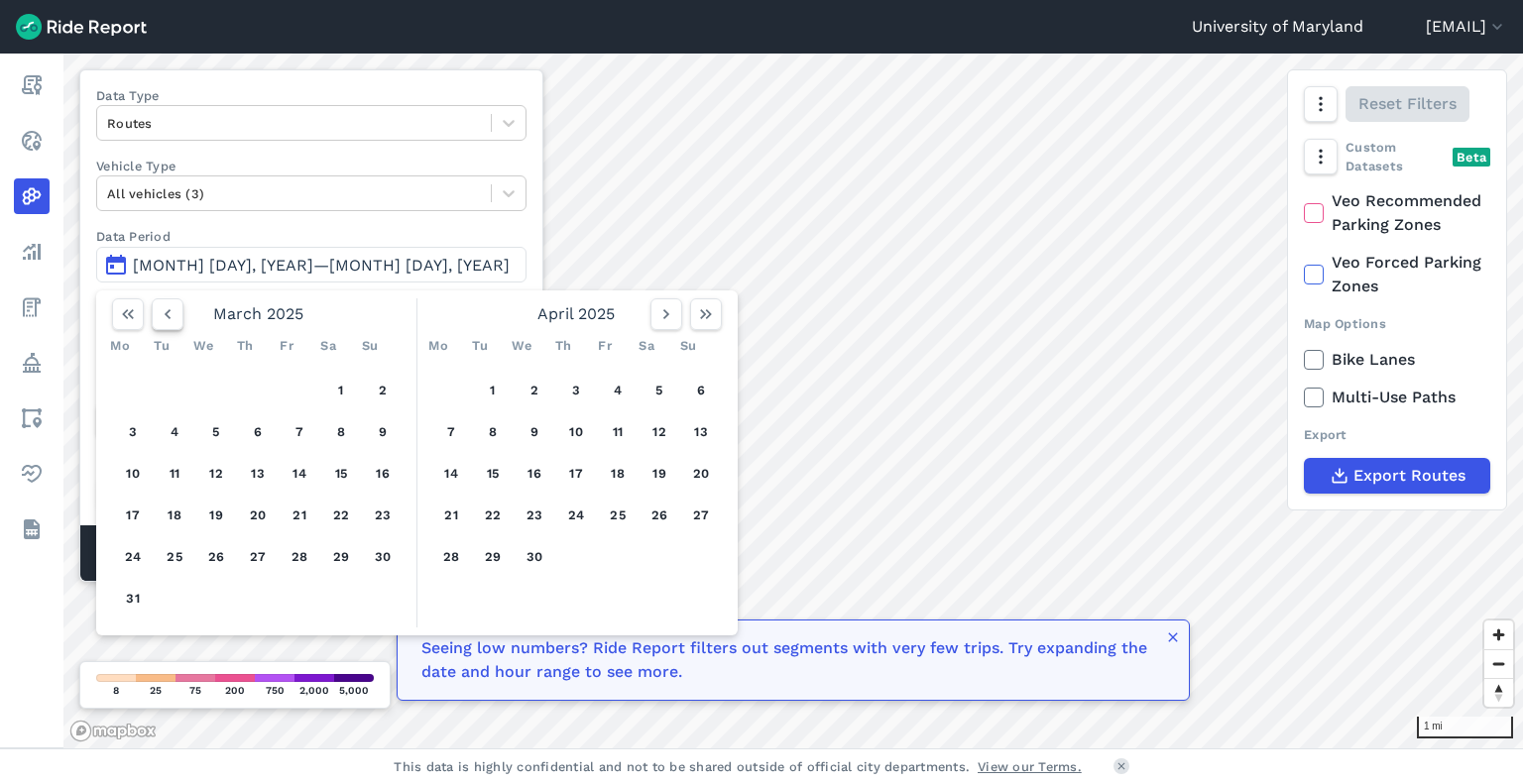 click 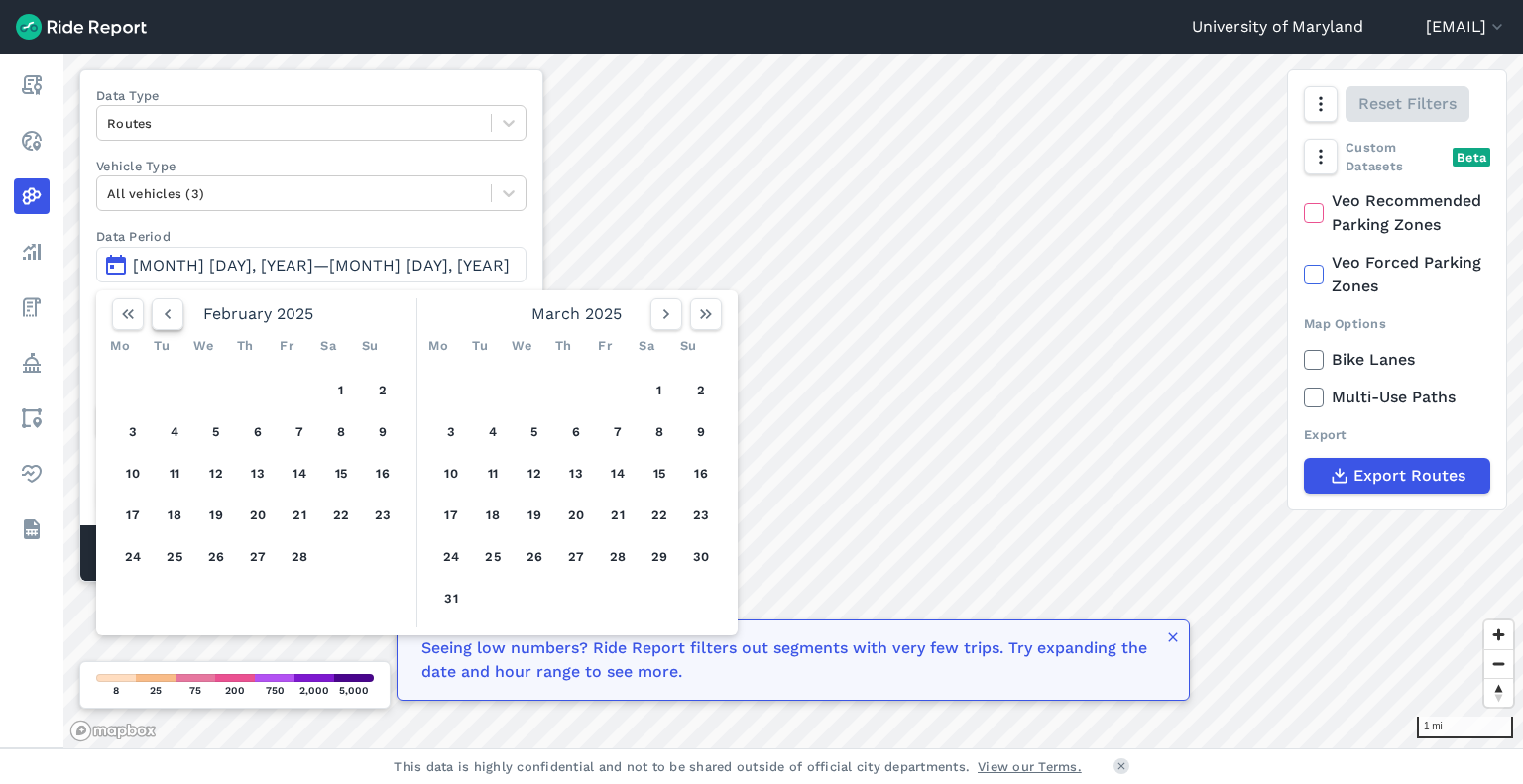 click 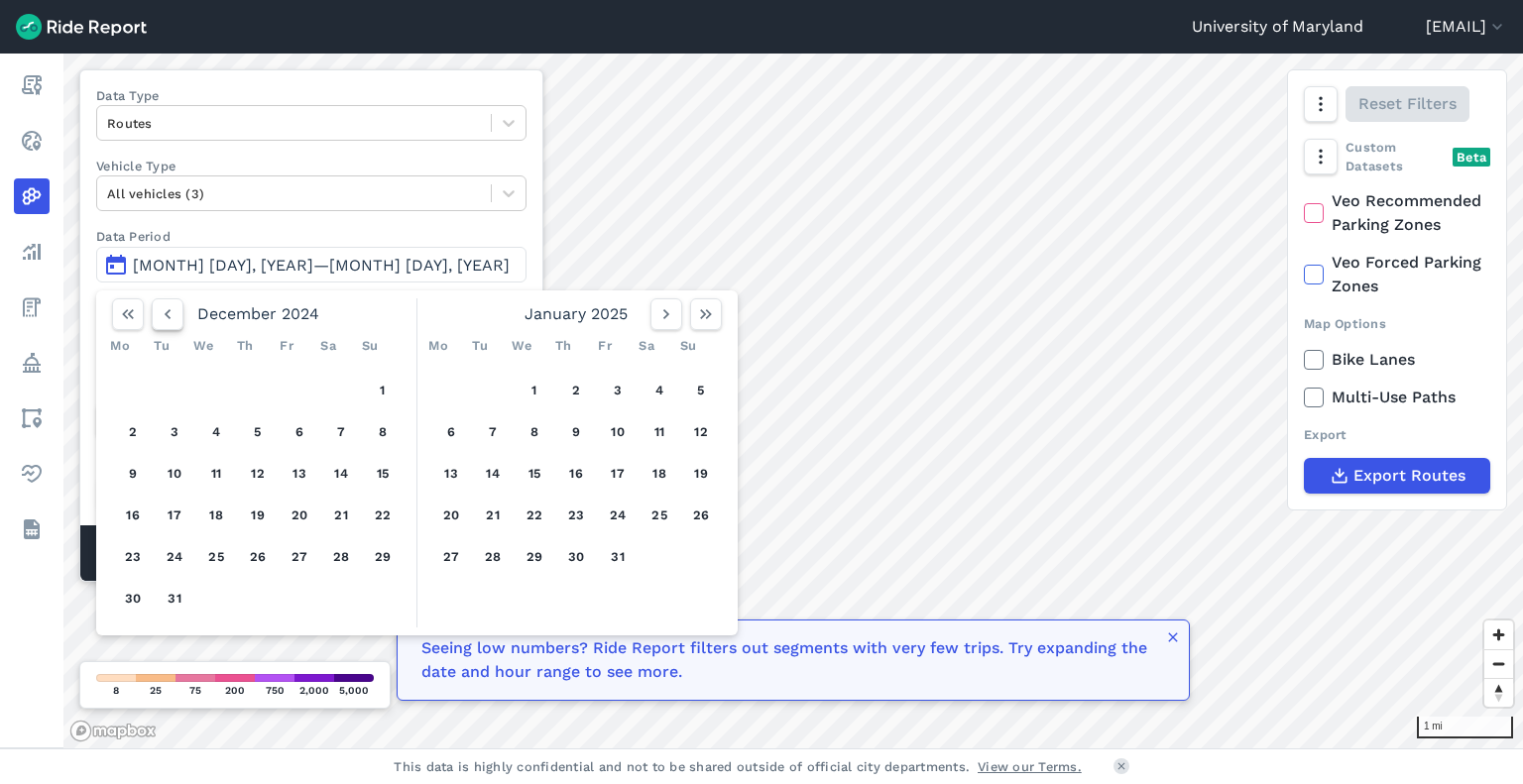 click 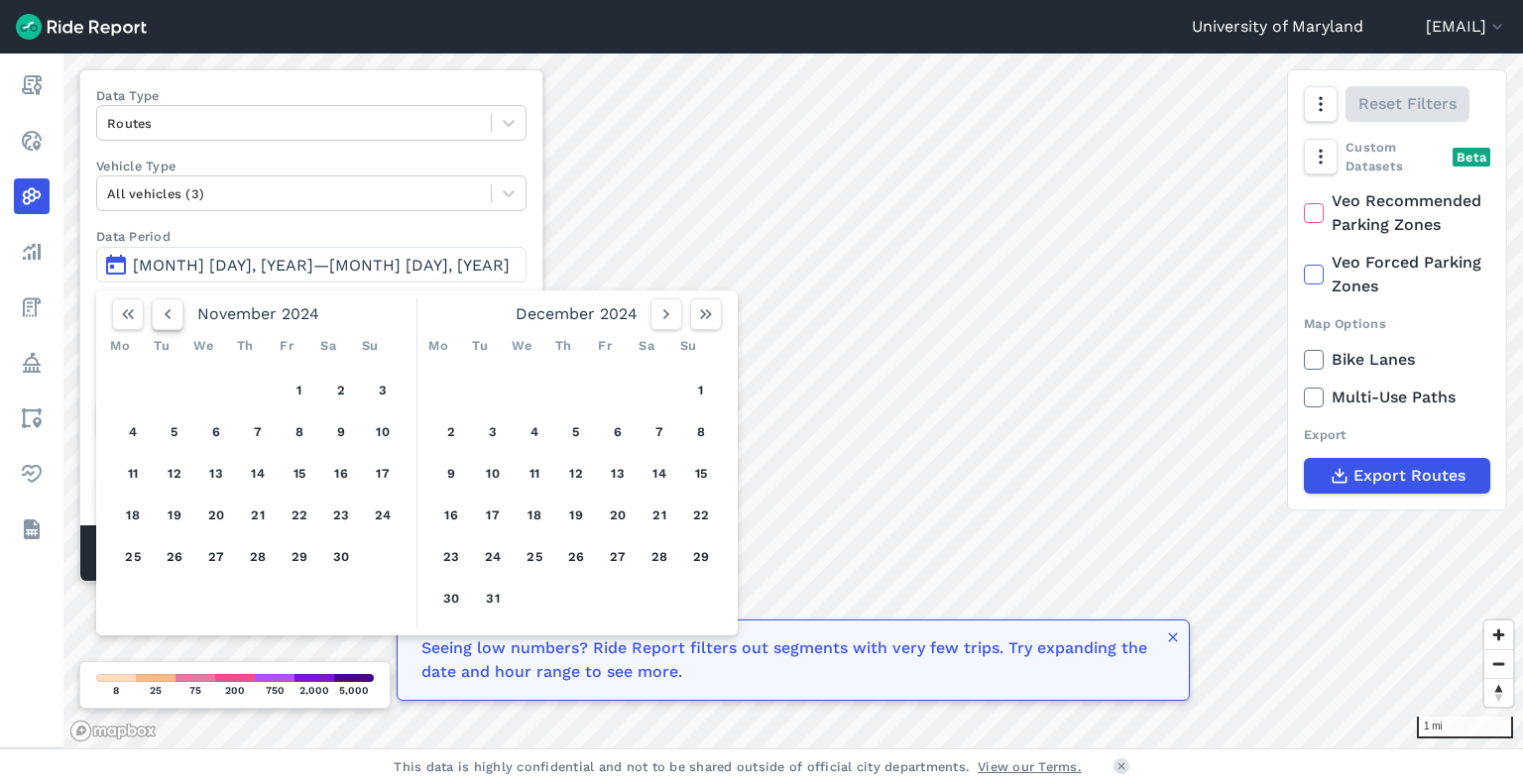 click 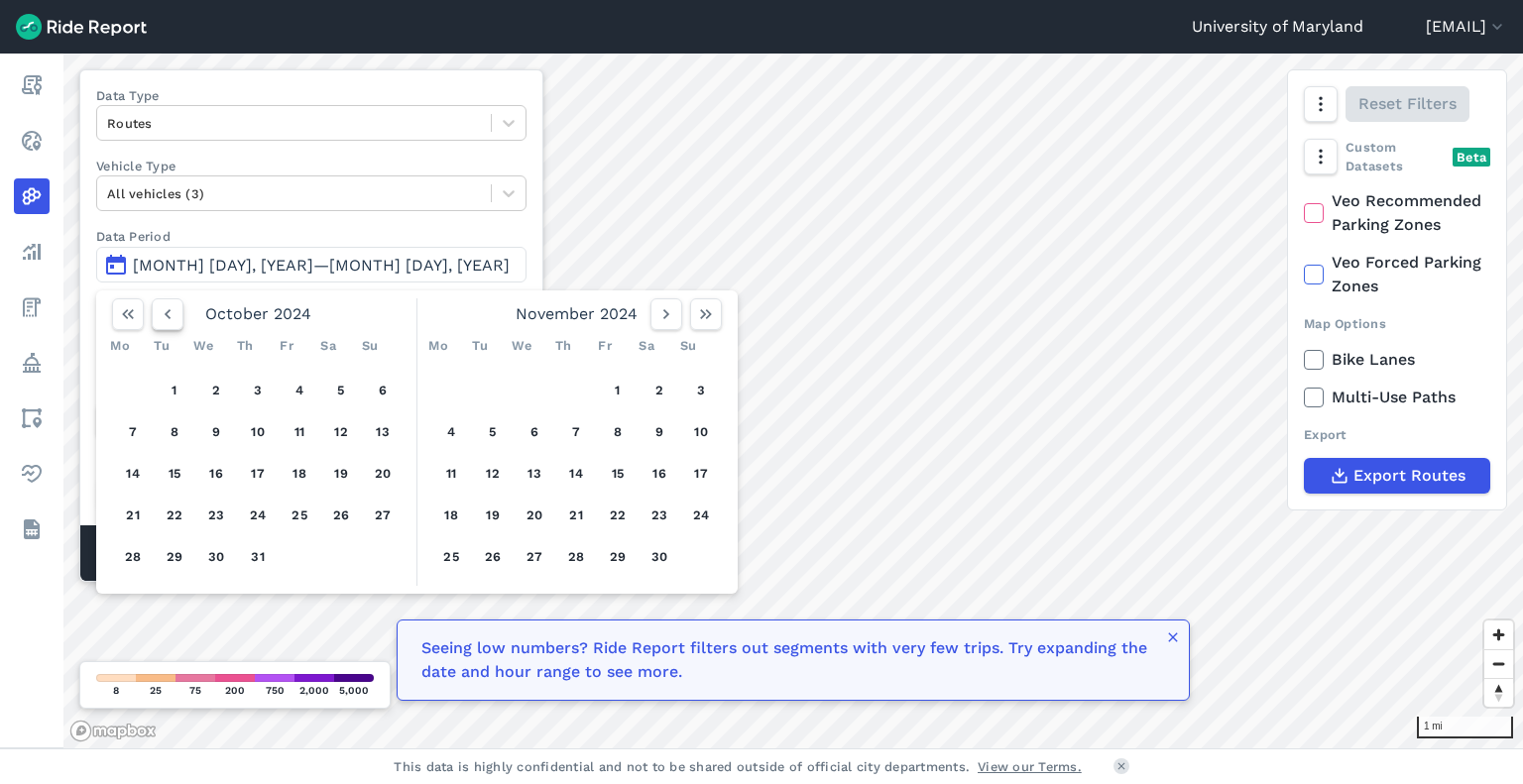 click 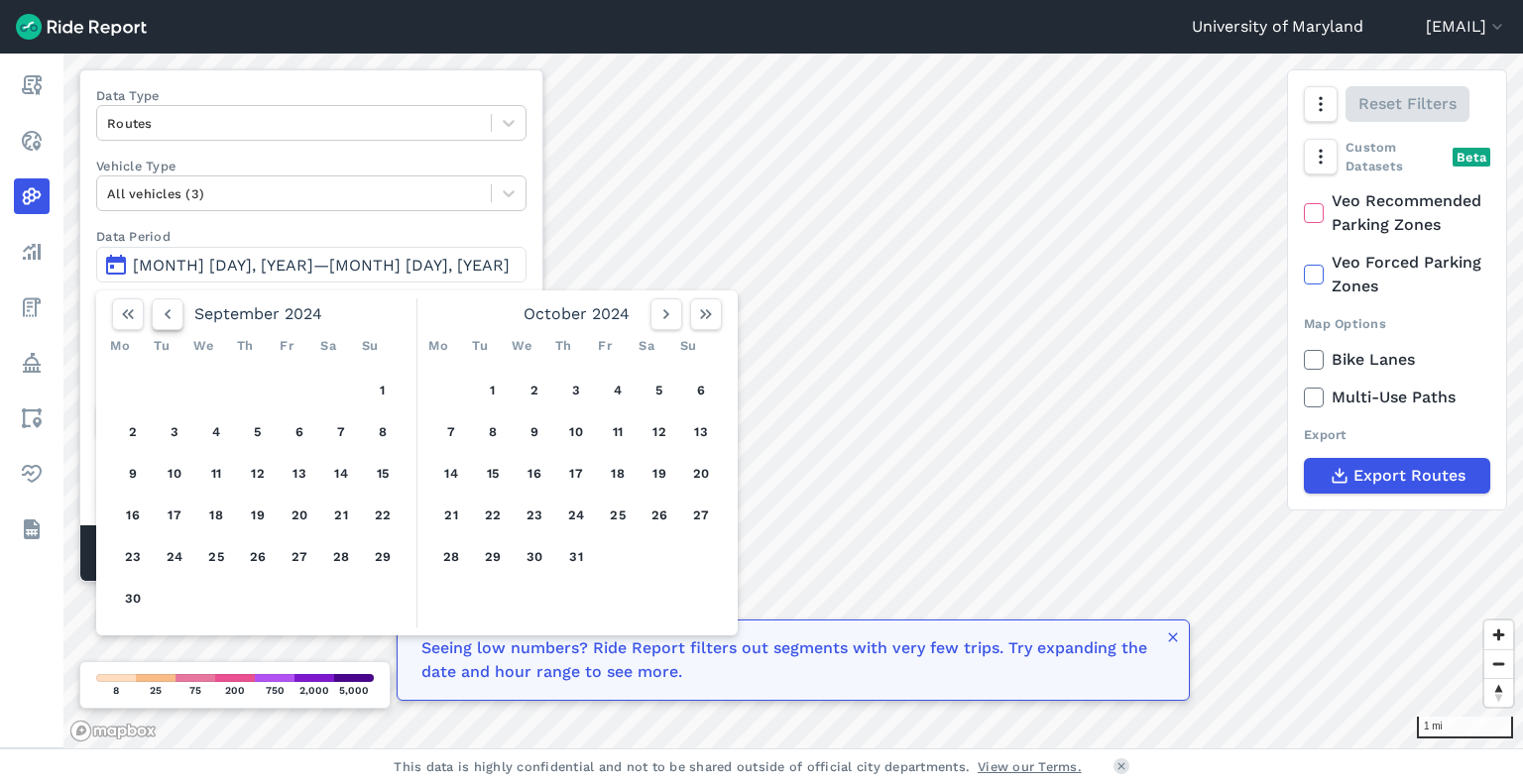 click 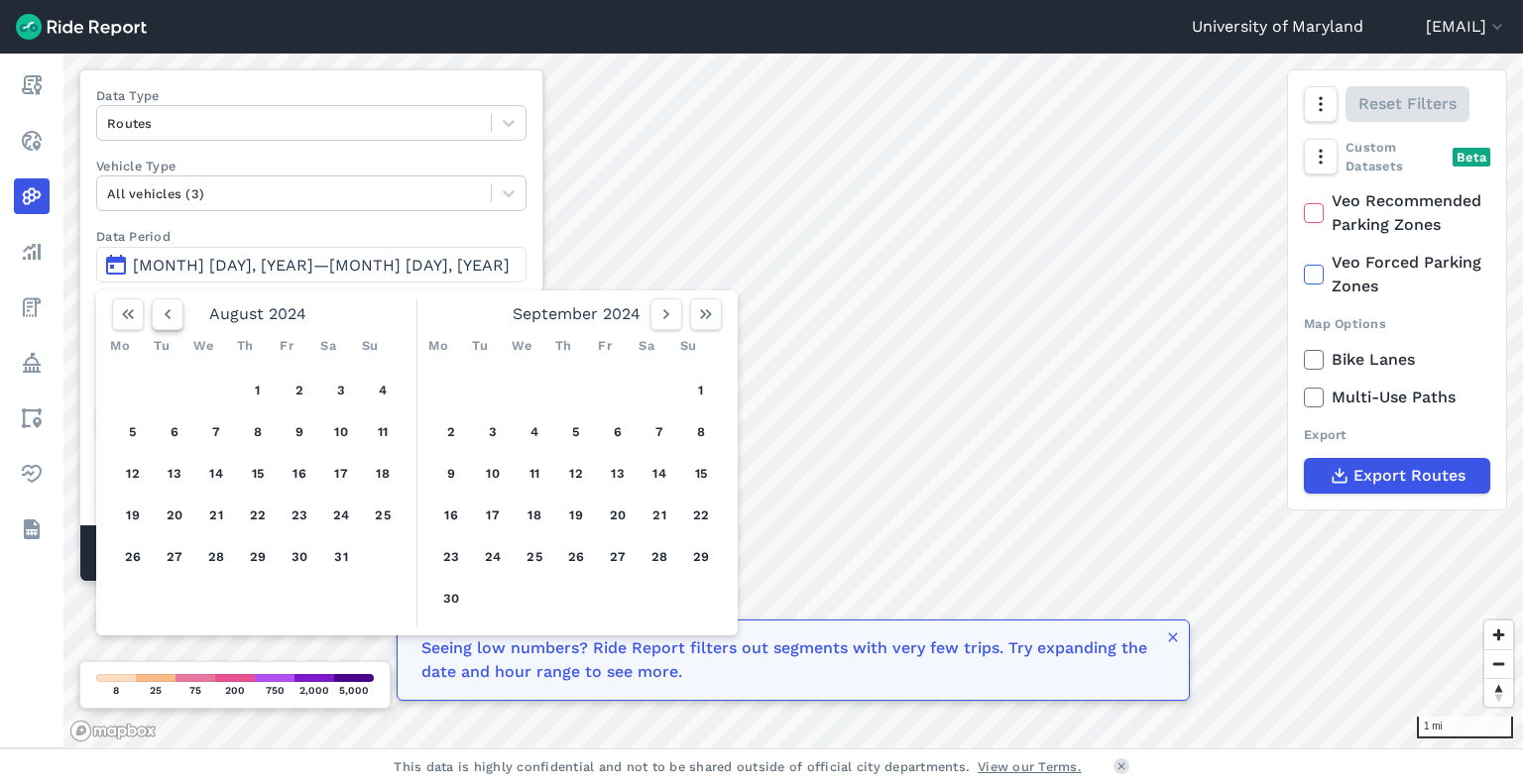 click 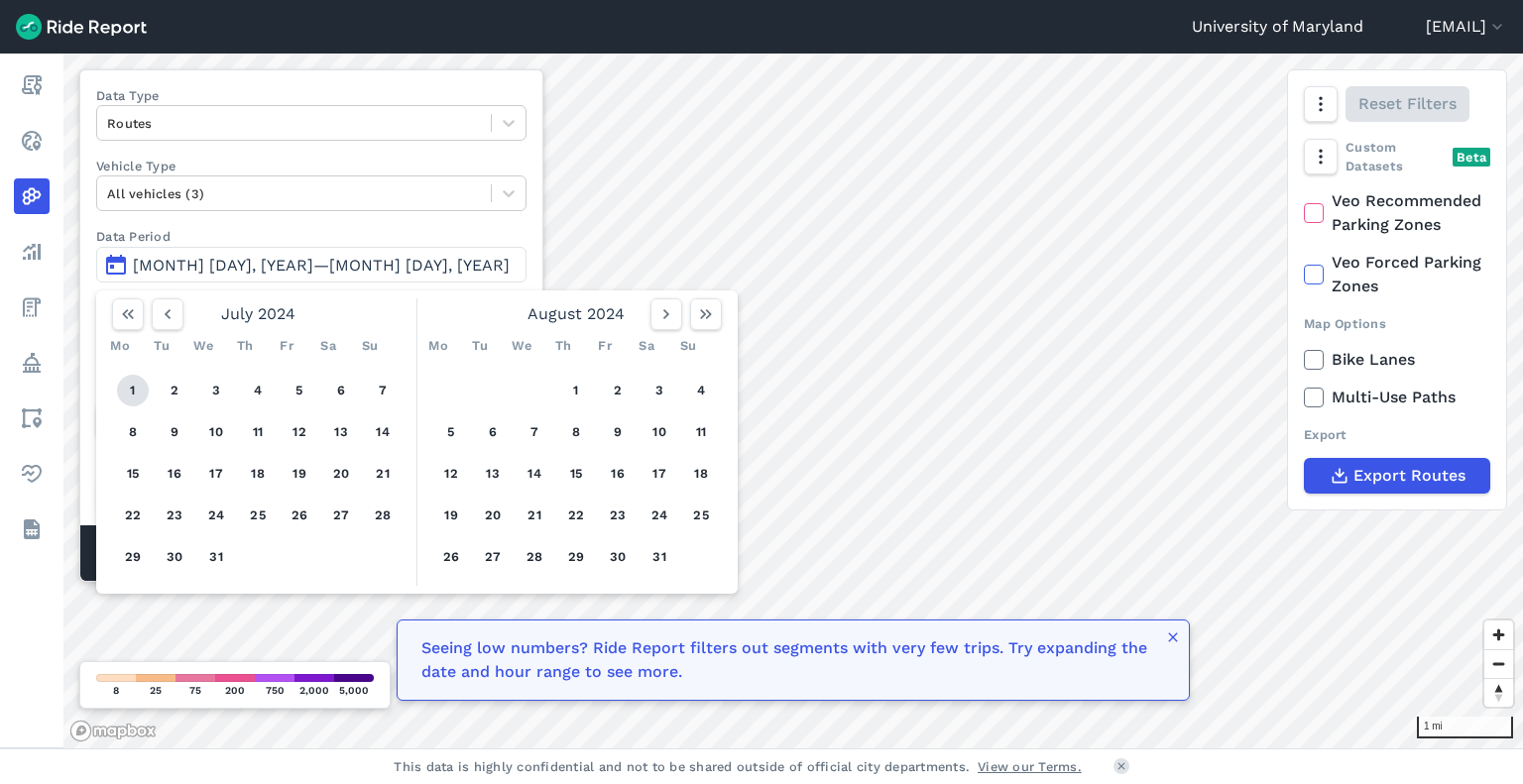 click on "1" at bounding box center [133, 391] 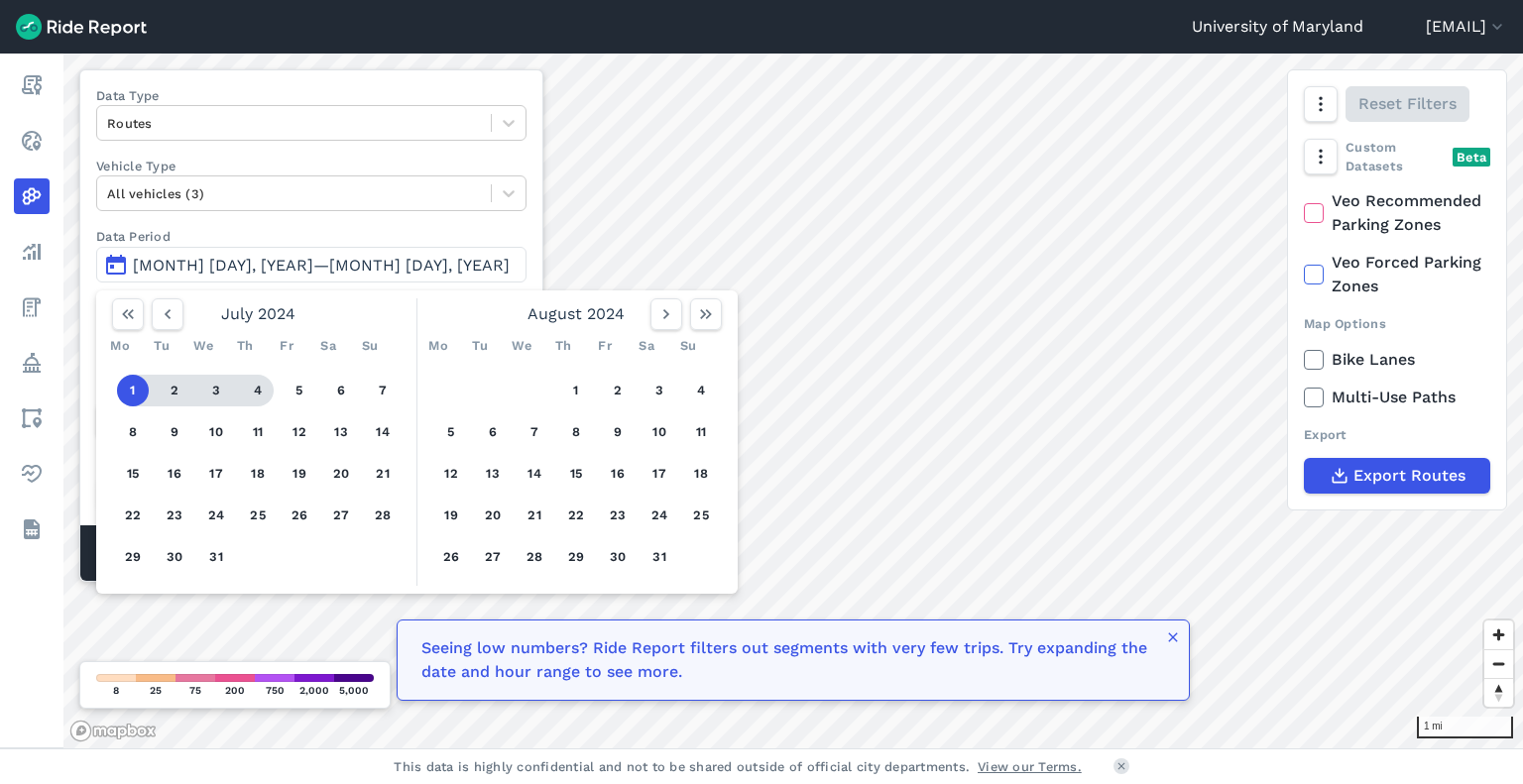 click on "Mo Tu We Th Fr Sa Su" at bounding box center [576, 346] 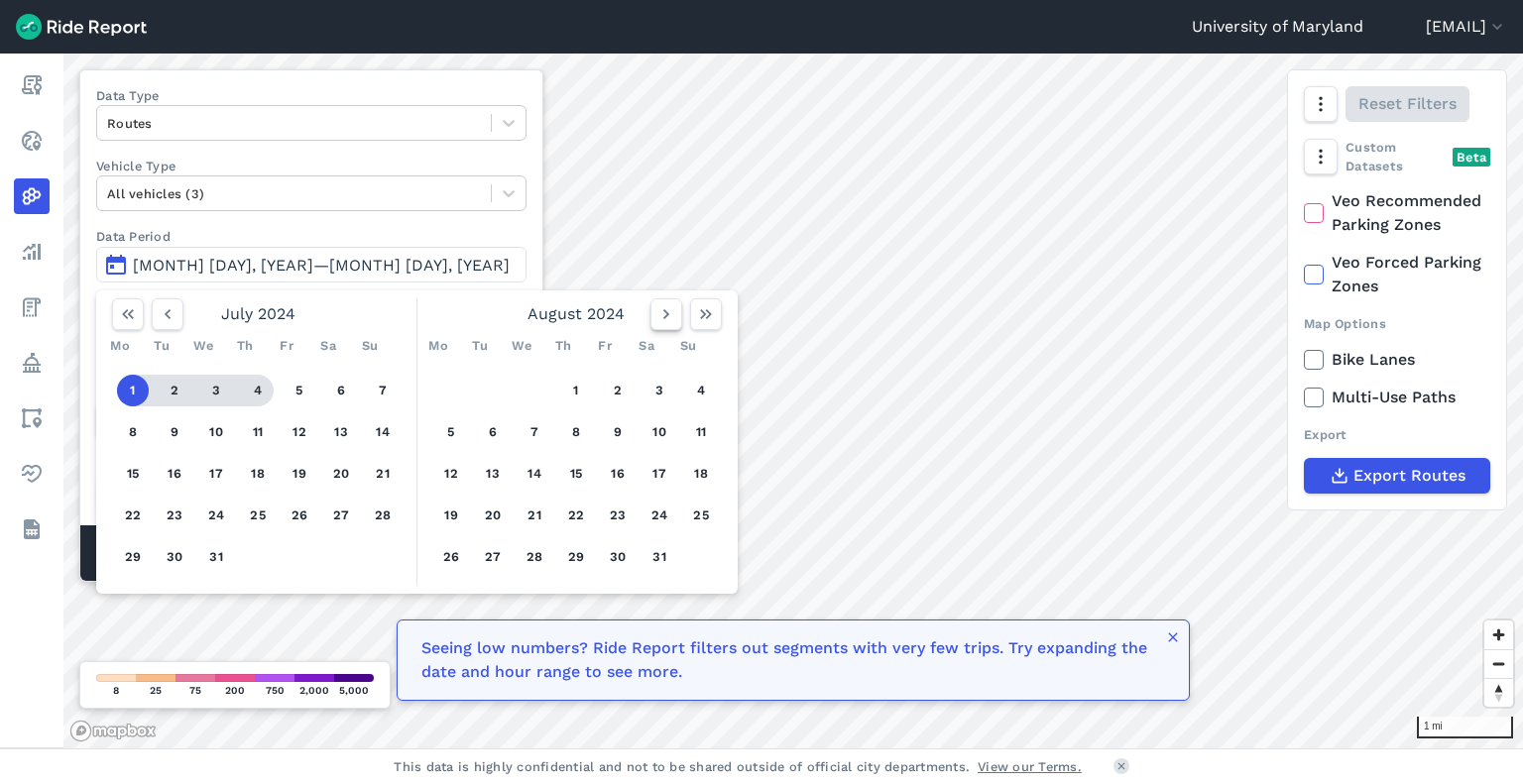 click 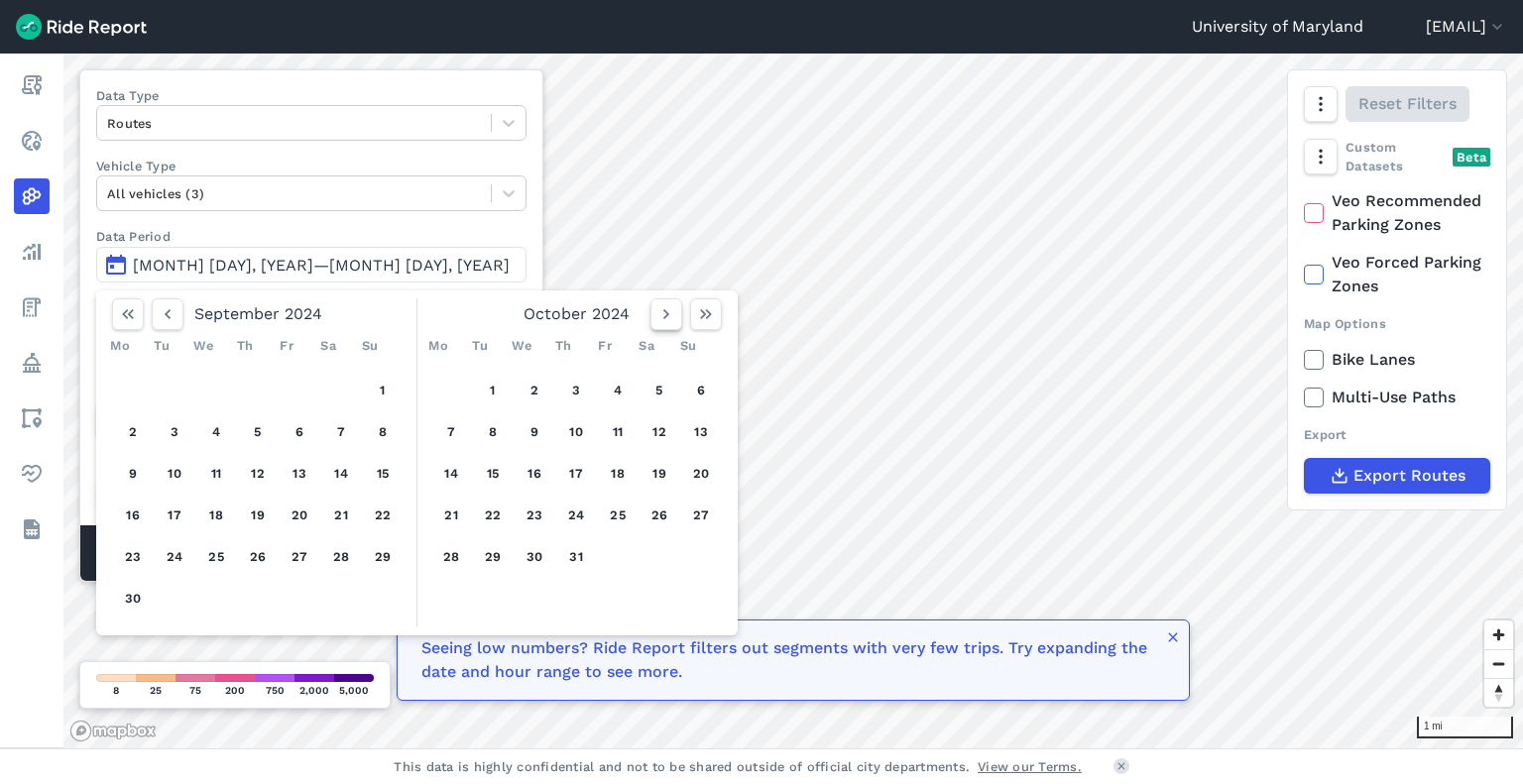 click 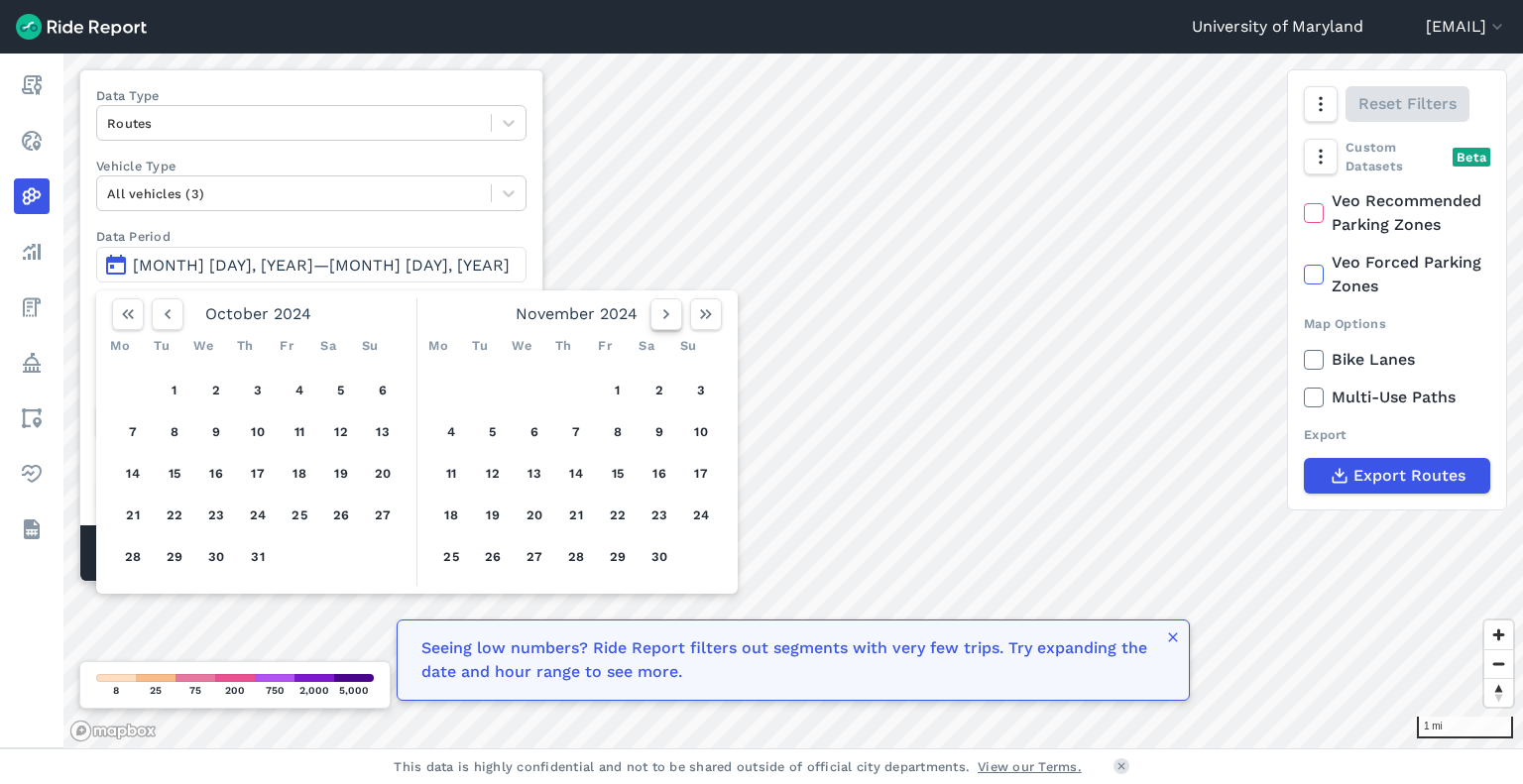 click 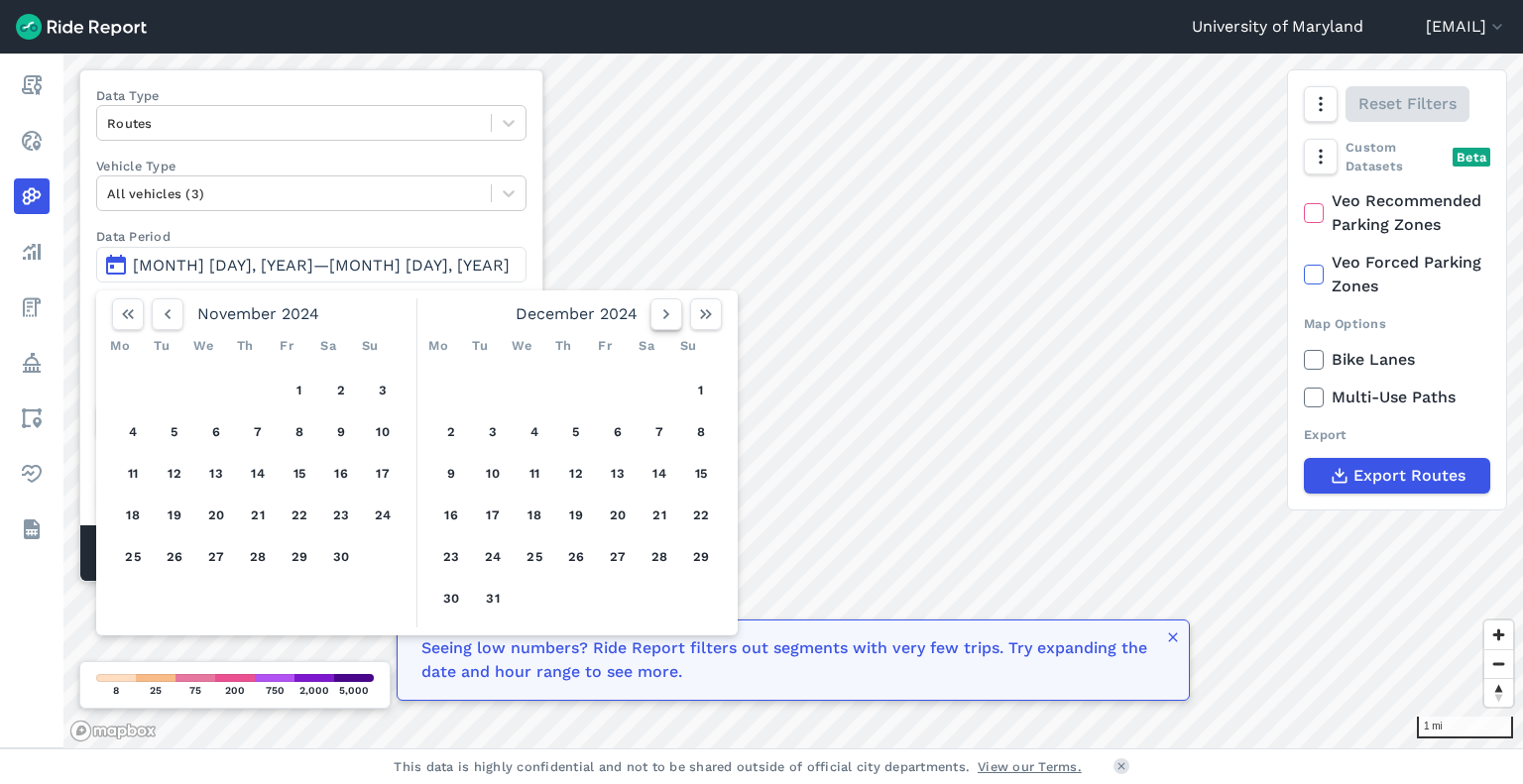 click 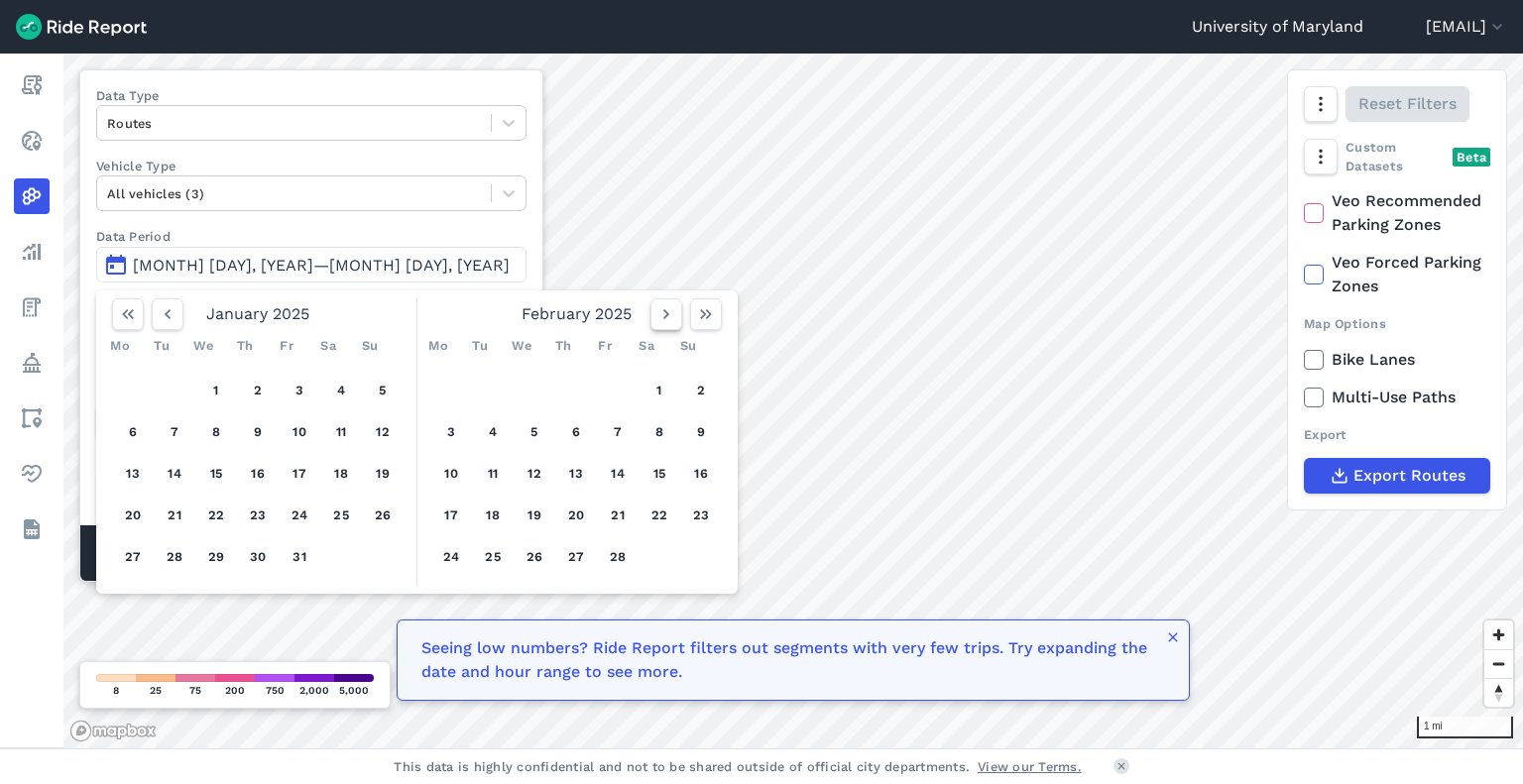 click 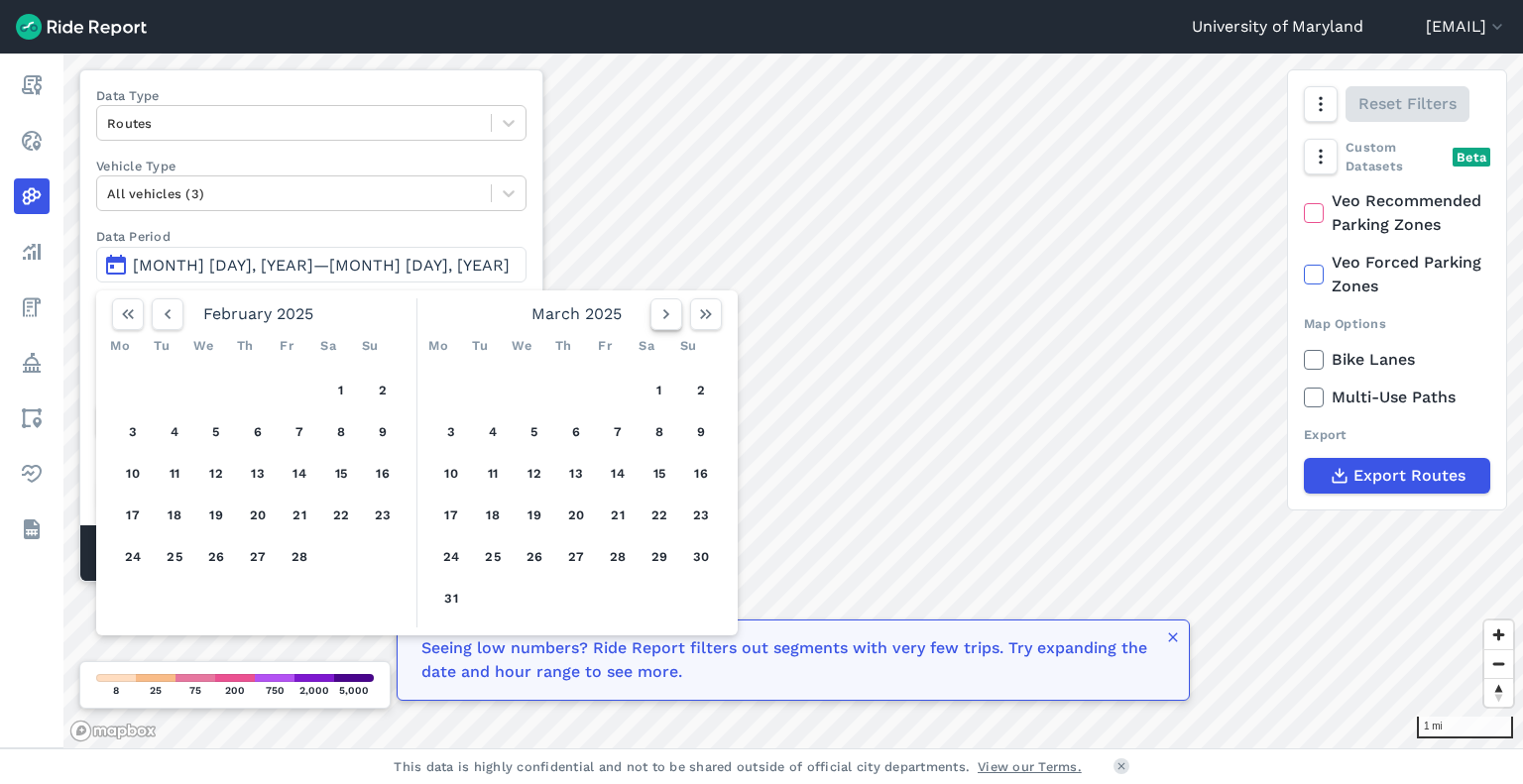 click 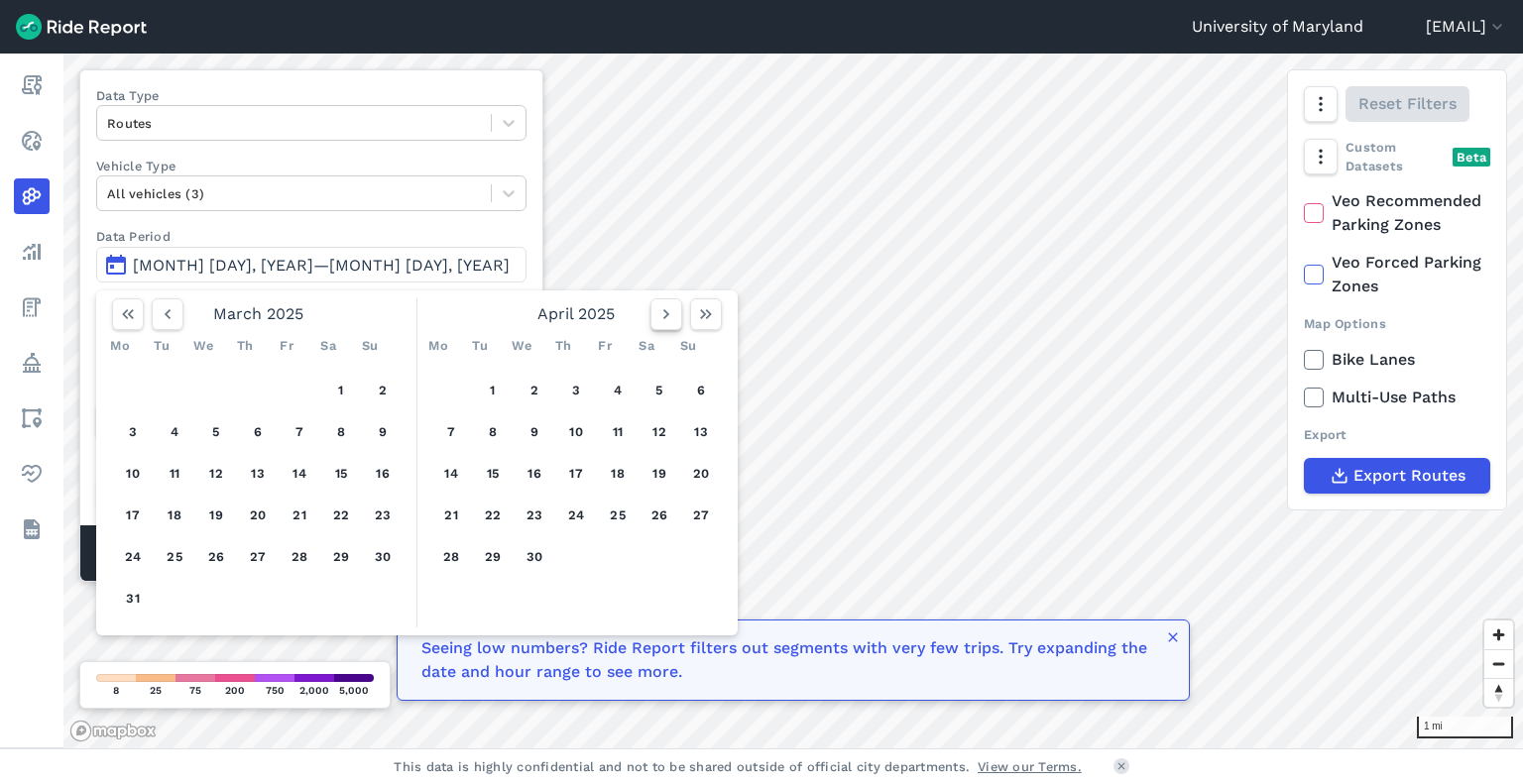 click 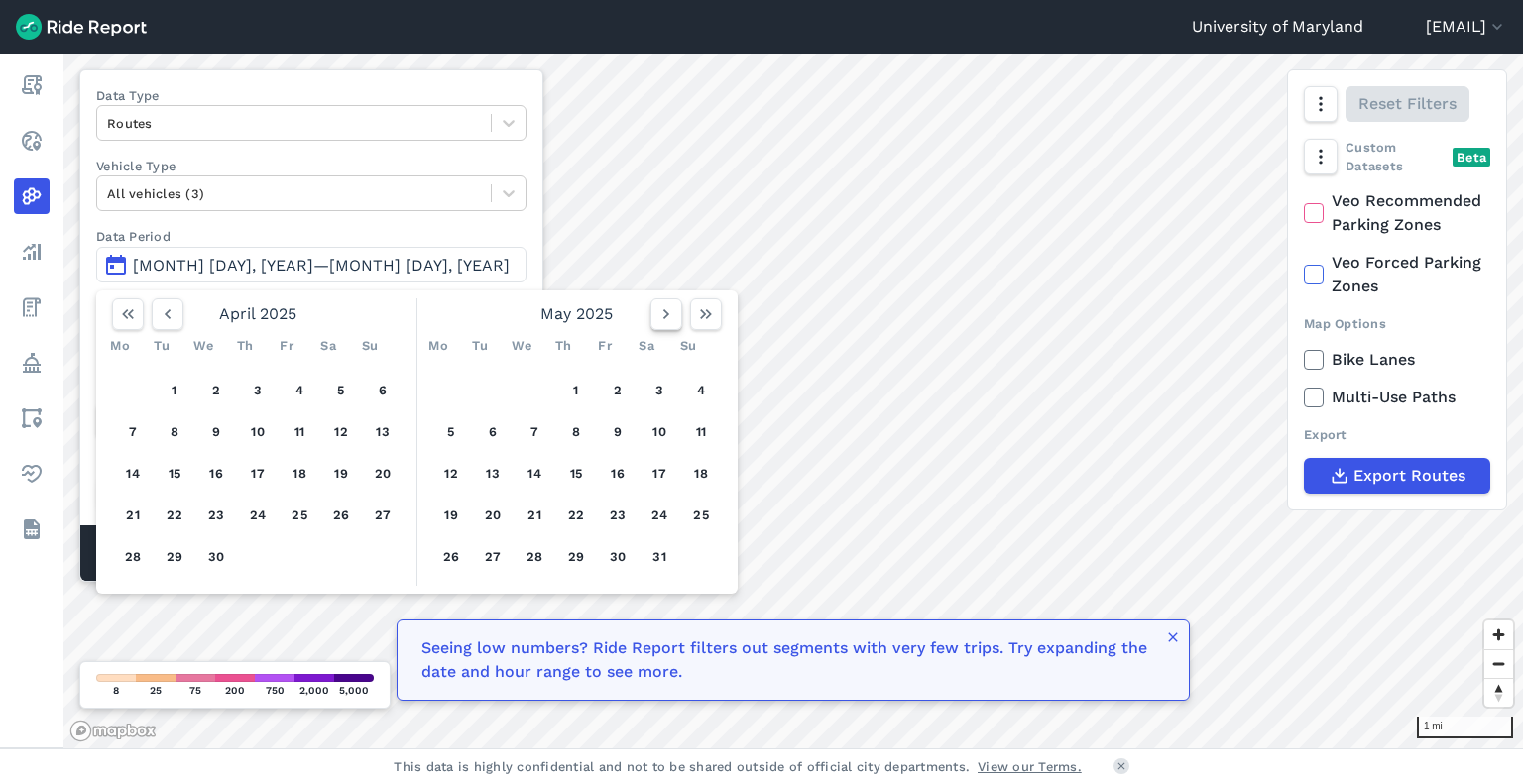 click 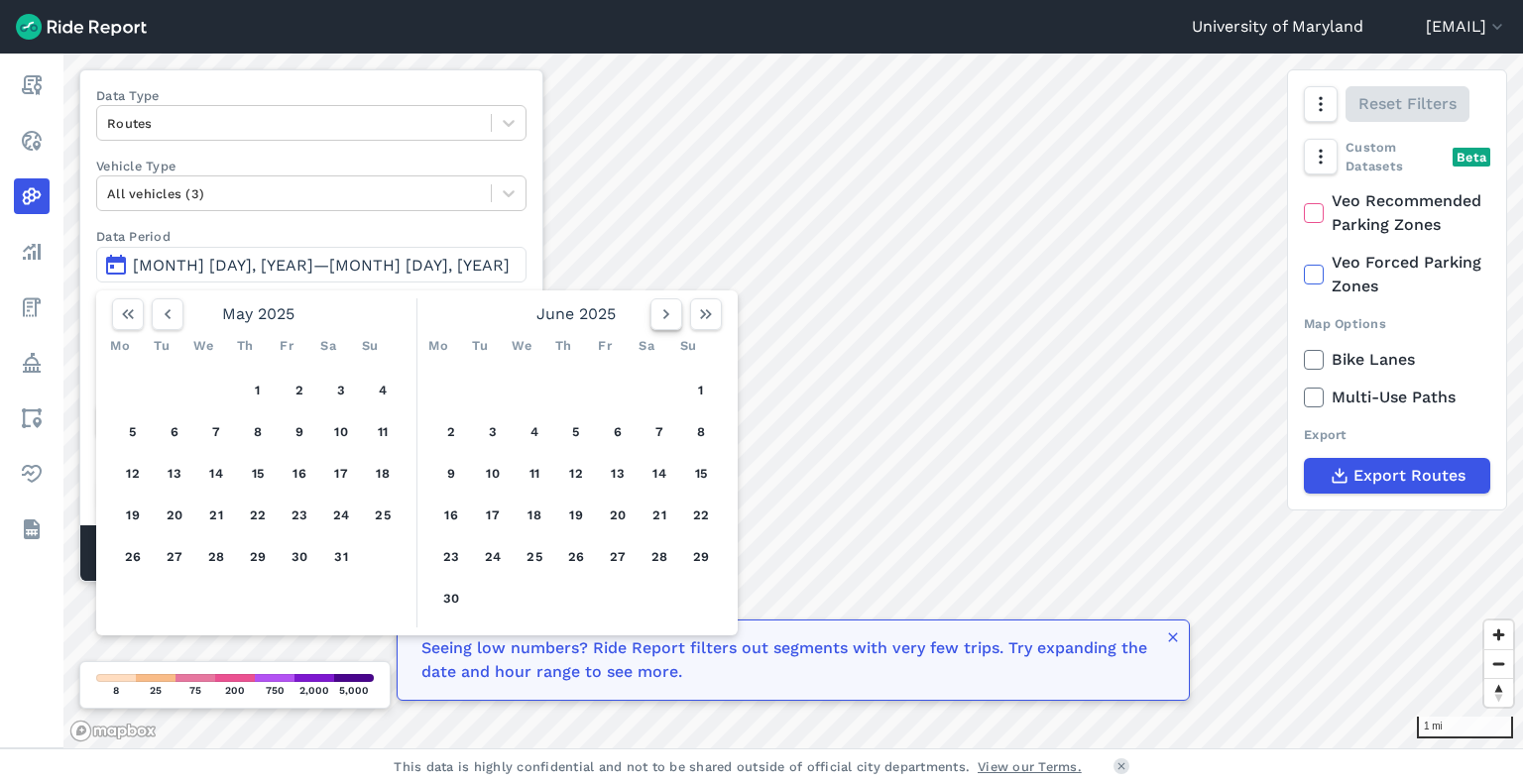 click 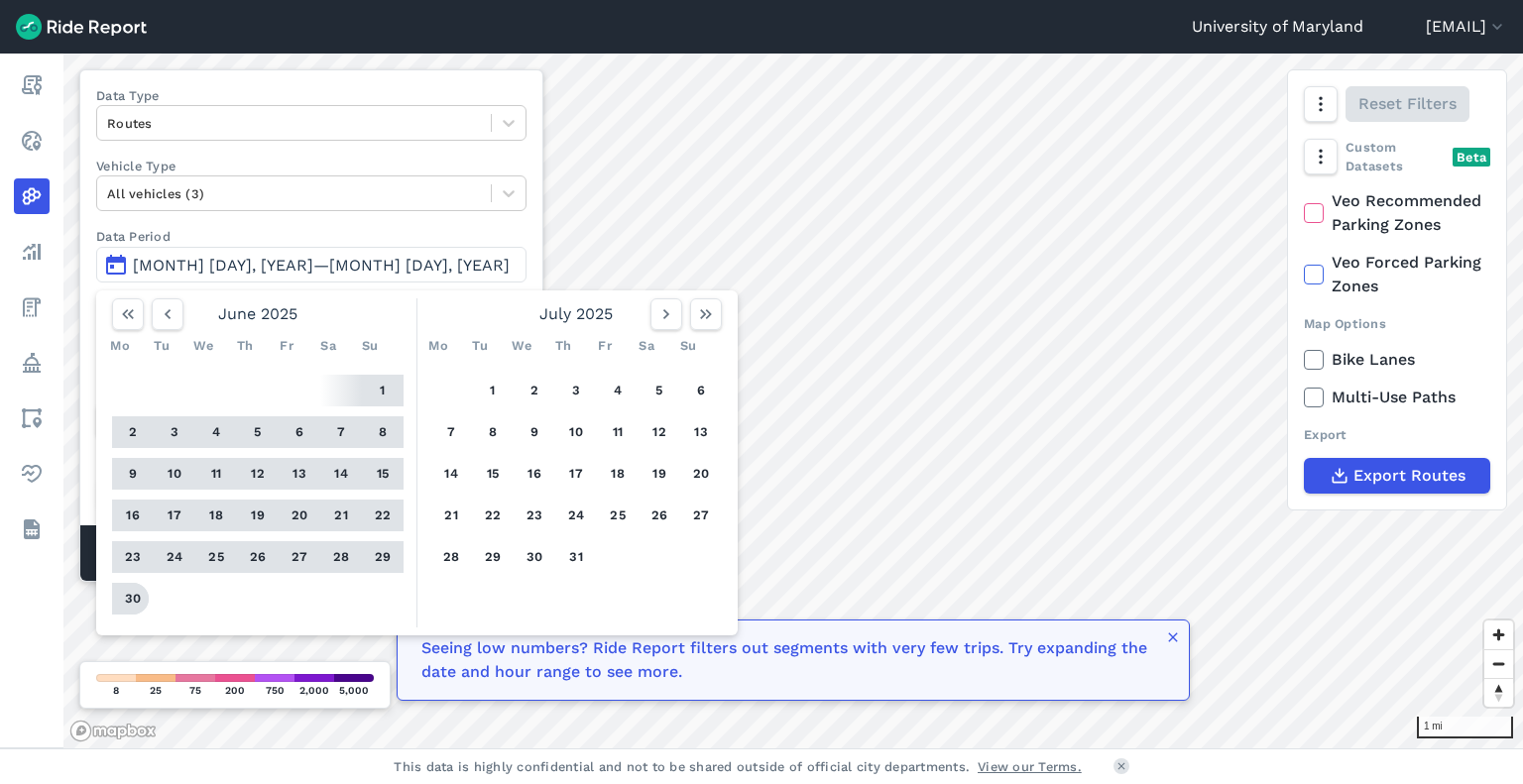 click on "30" at bounding box center [133, 599] 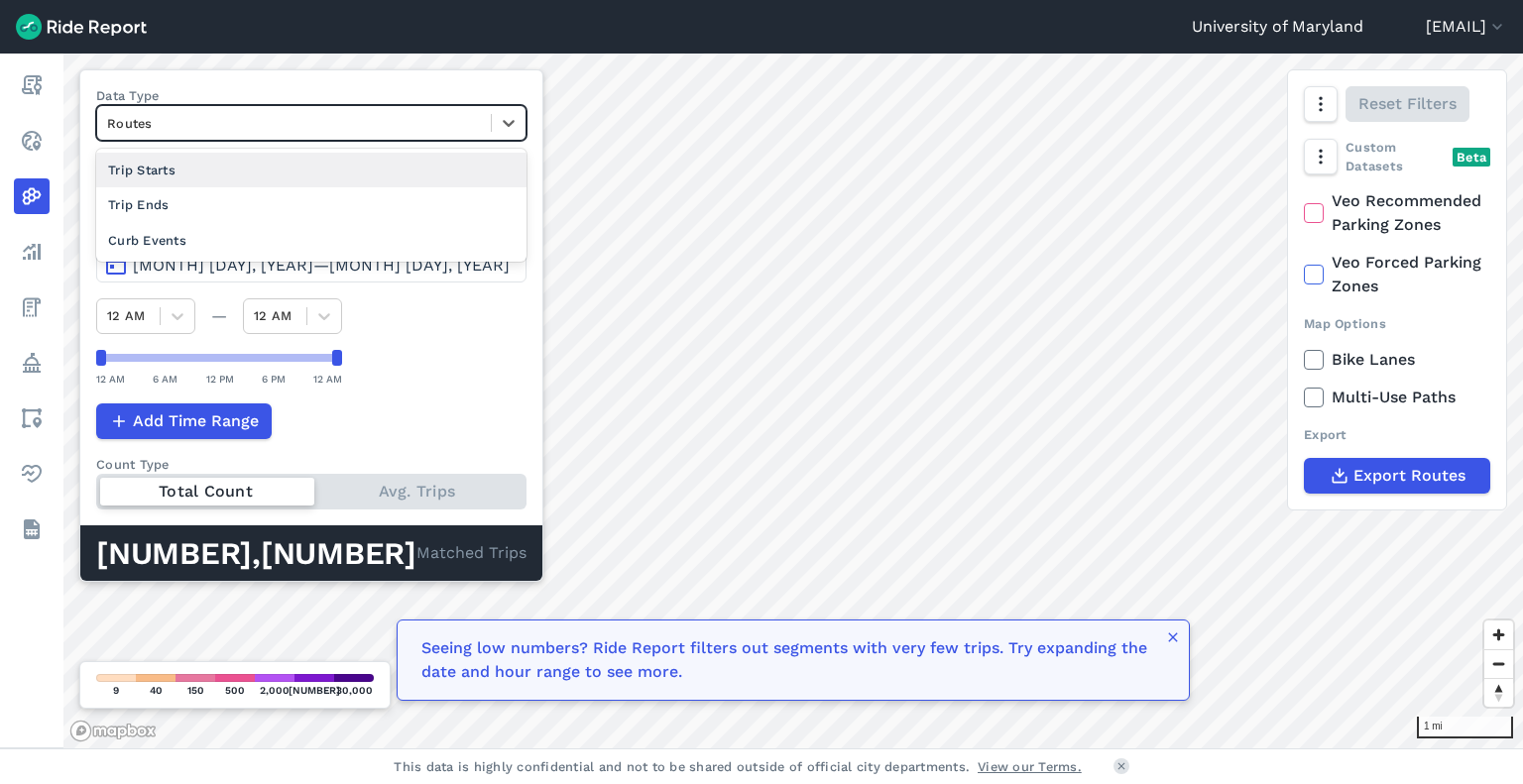 click at bounding box center [293, 123] 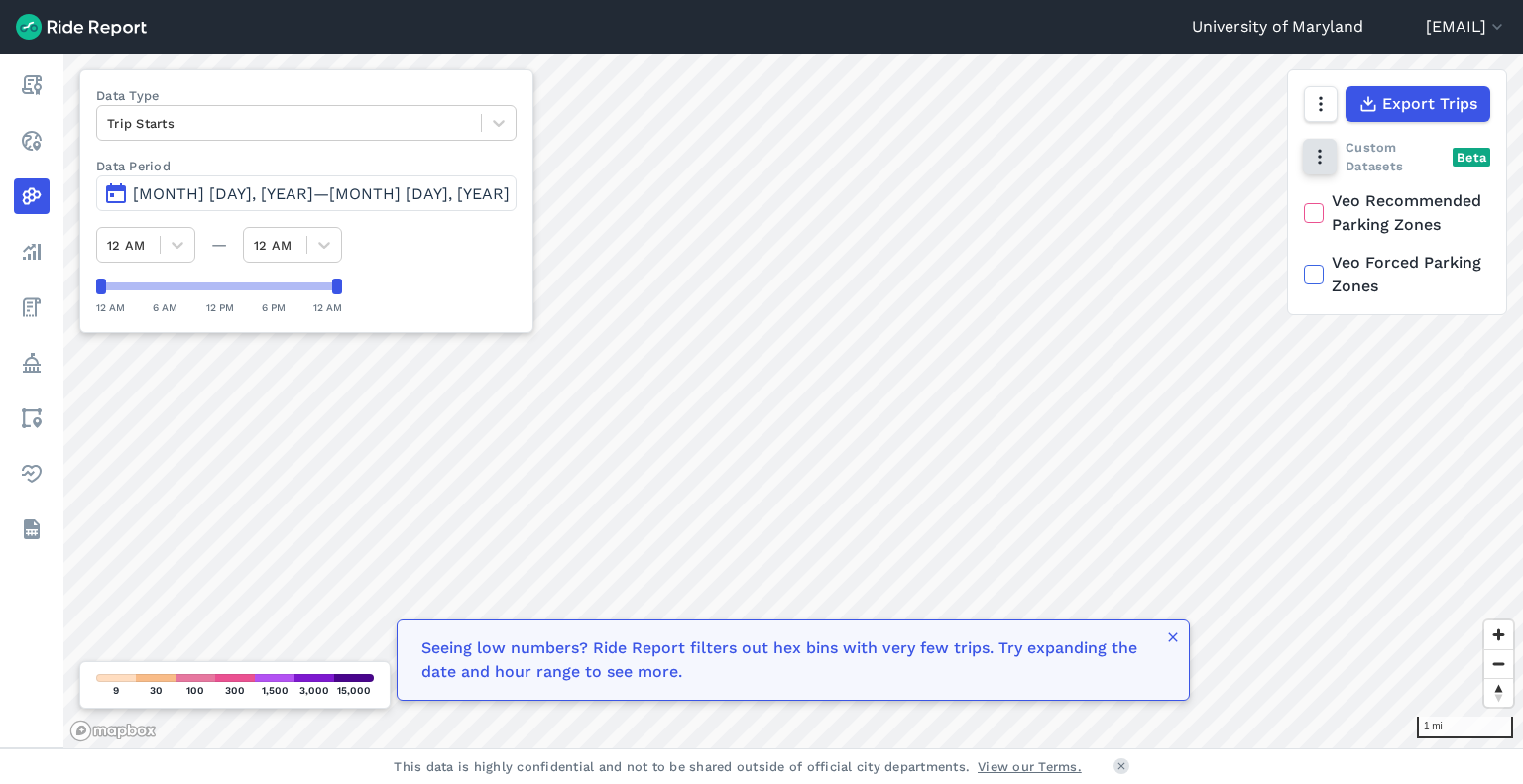 click 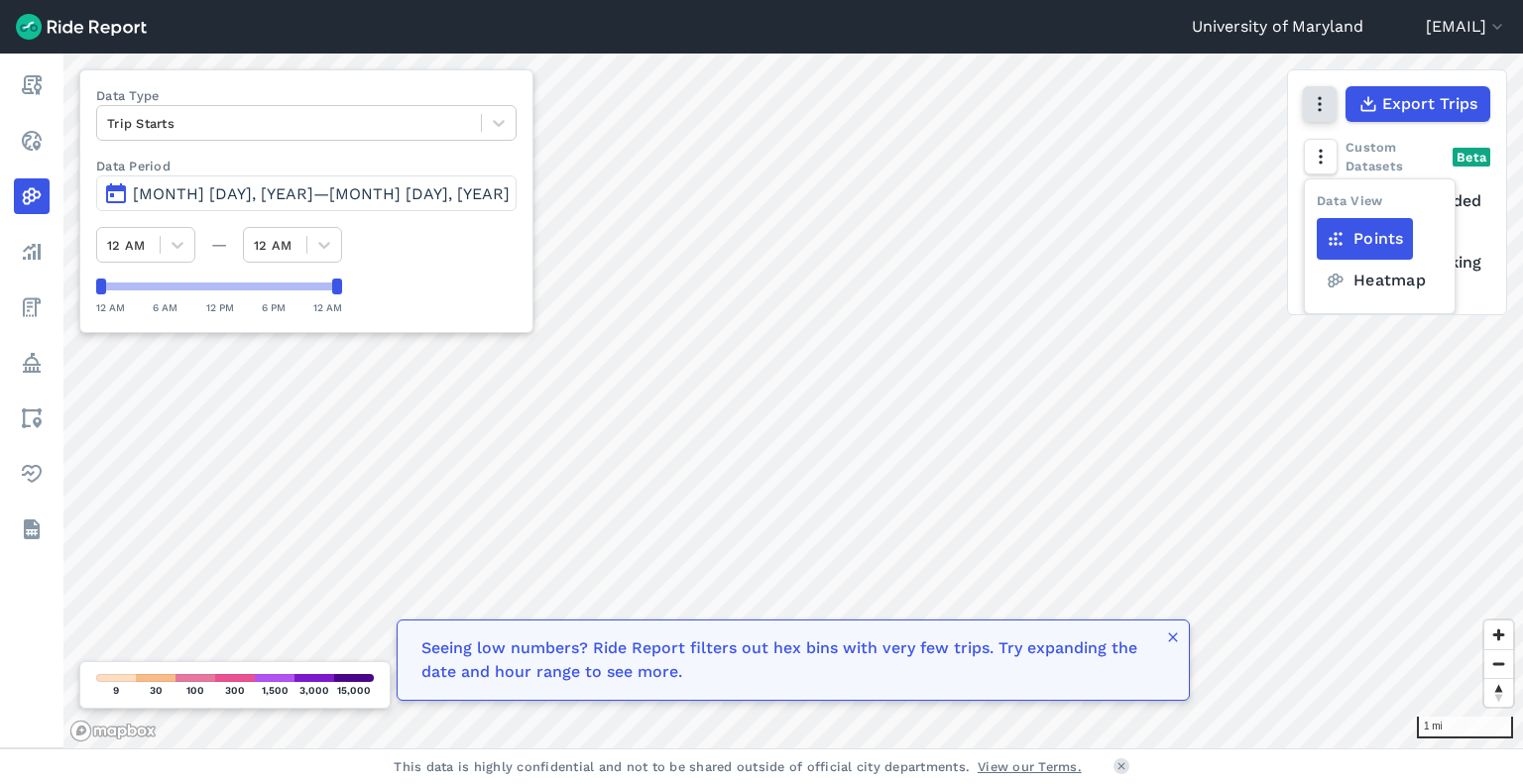 click at bounding box center (1320, 104) 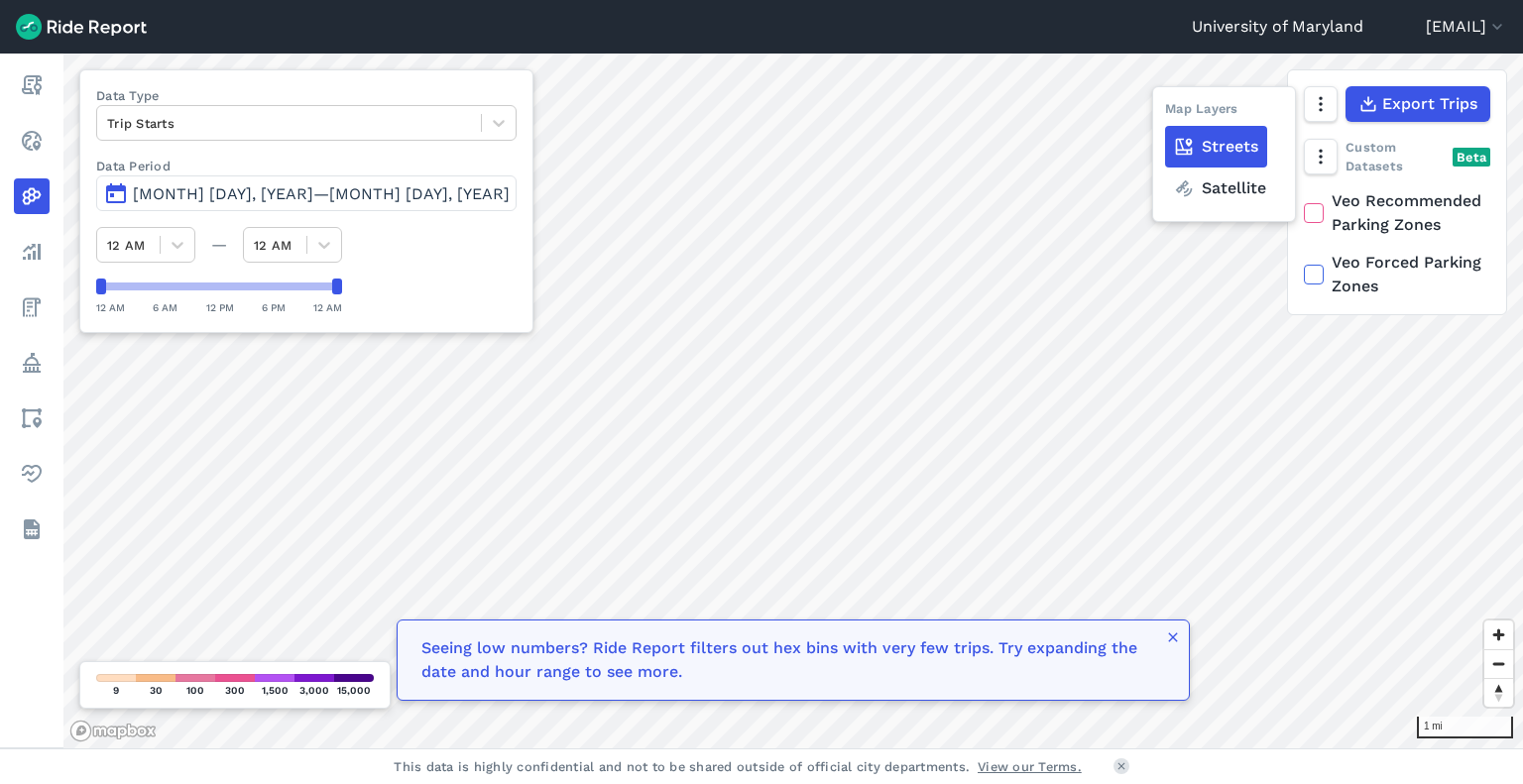 click 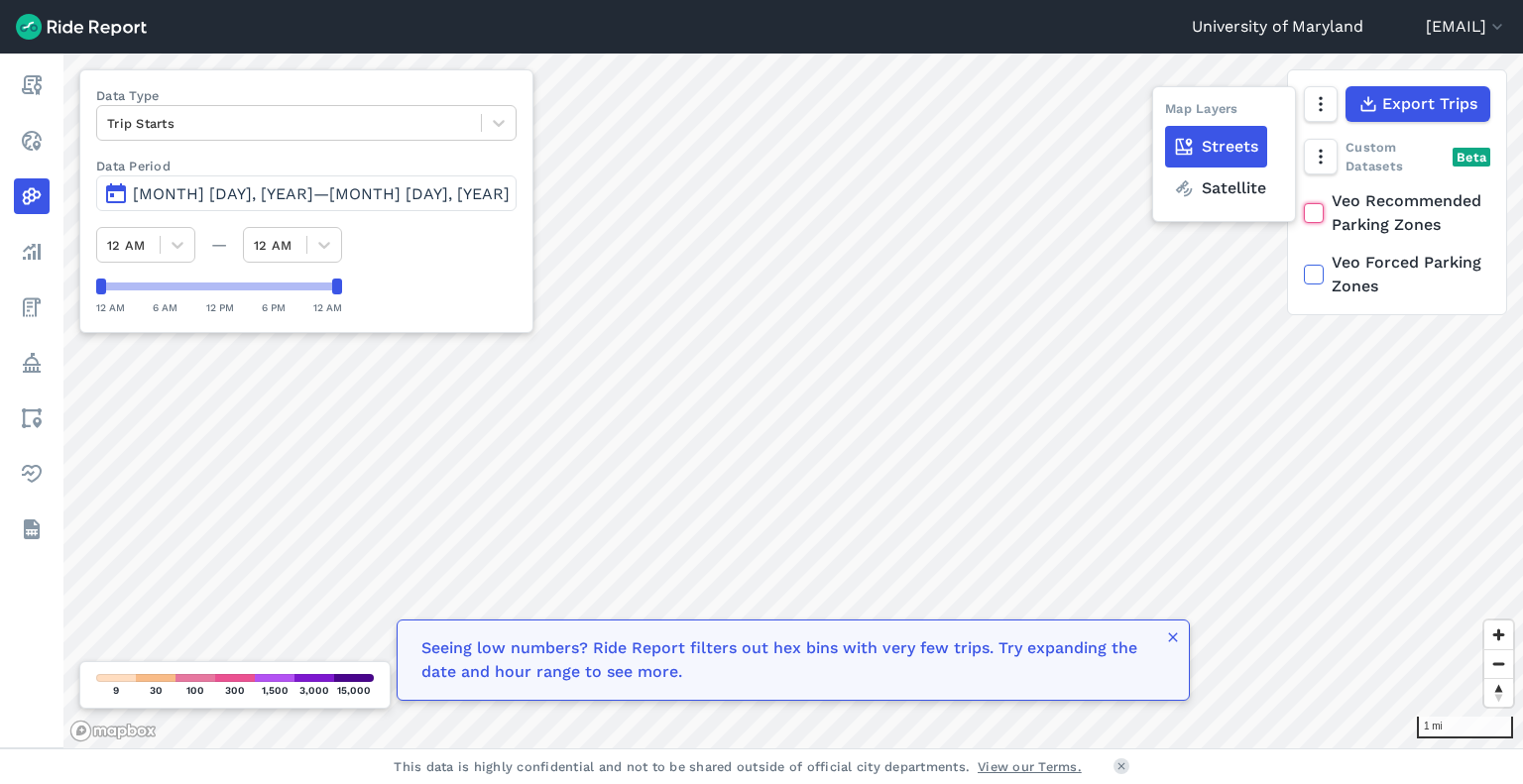 click on "Veo Recommended Parking Zones" at bounding box center [1304, 195] 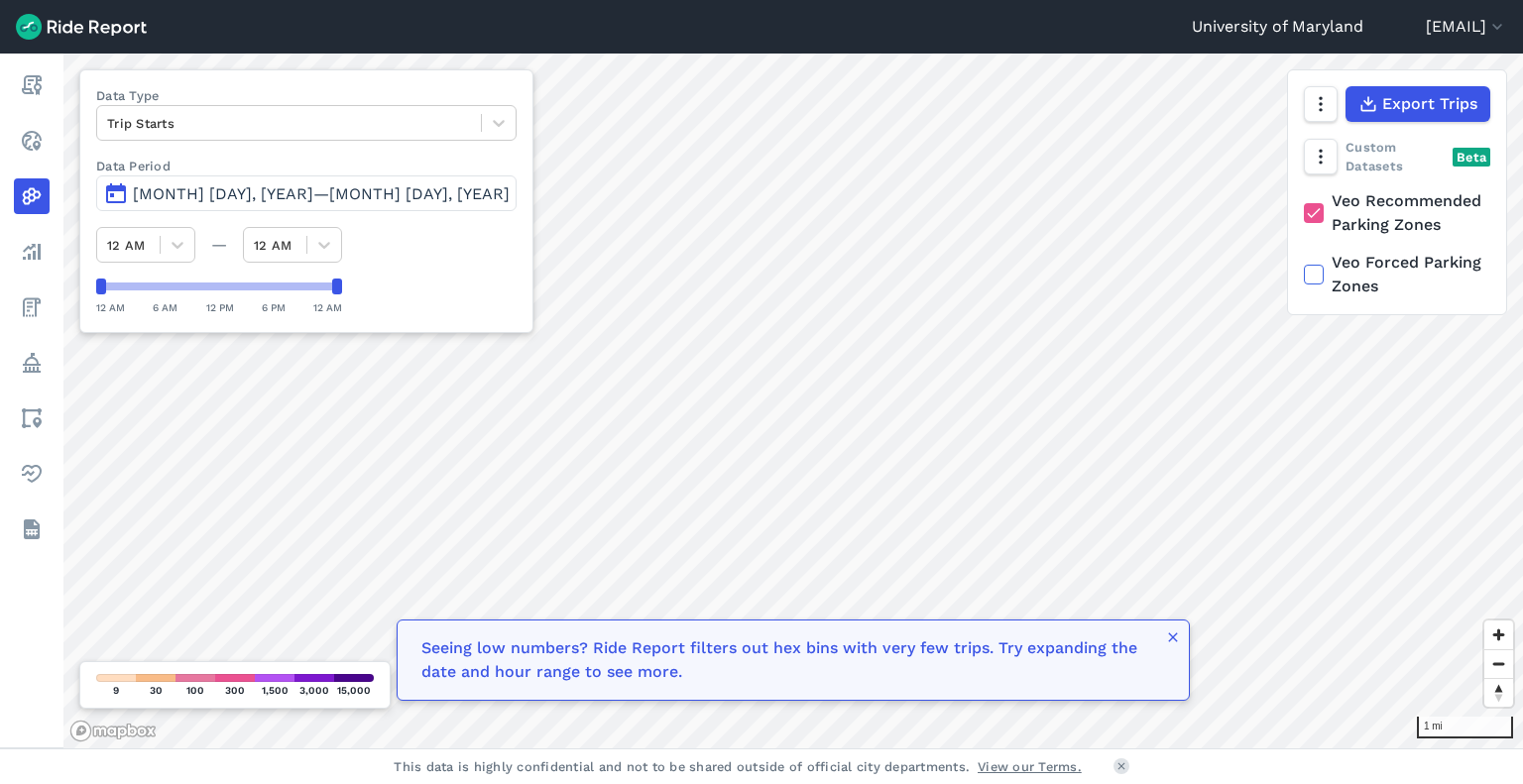 click 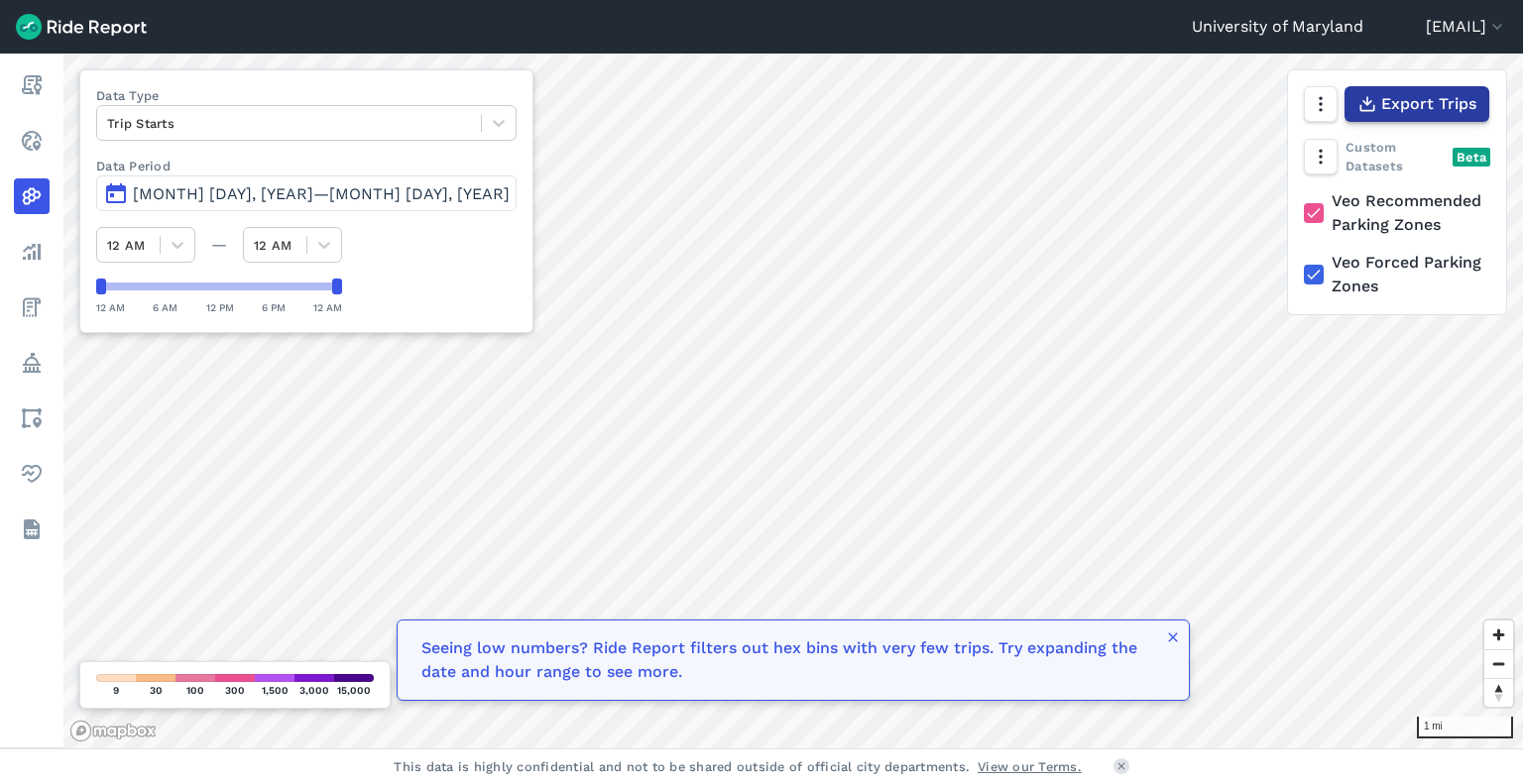 click on "Export Trips" at bounding box center [1429, 104] 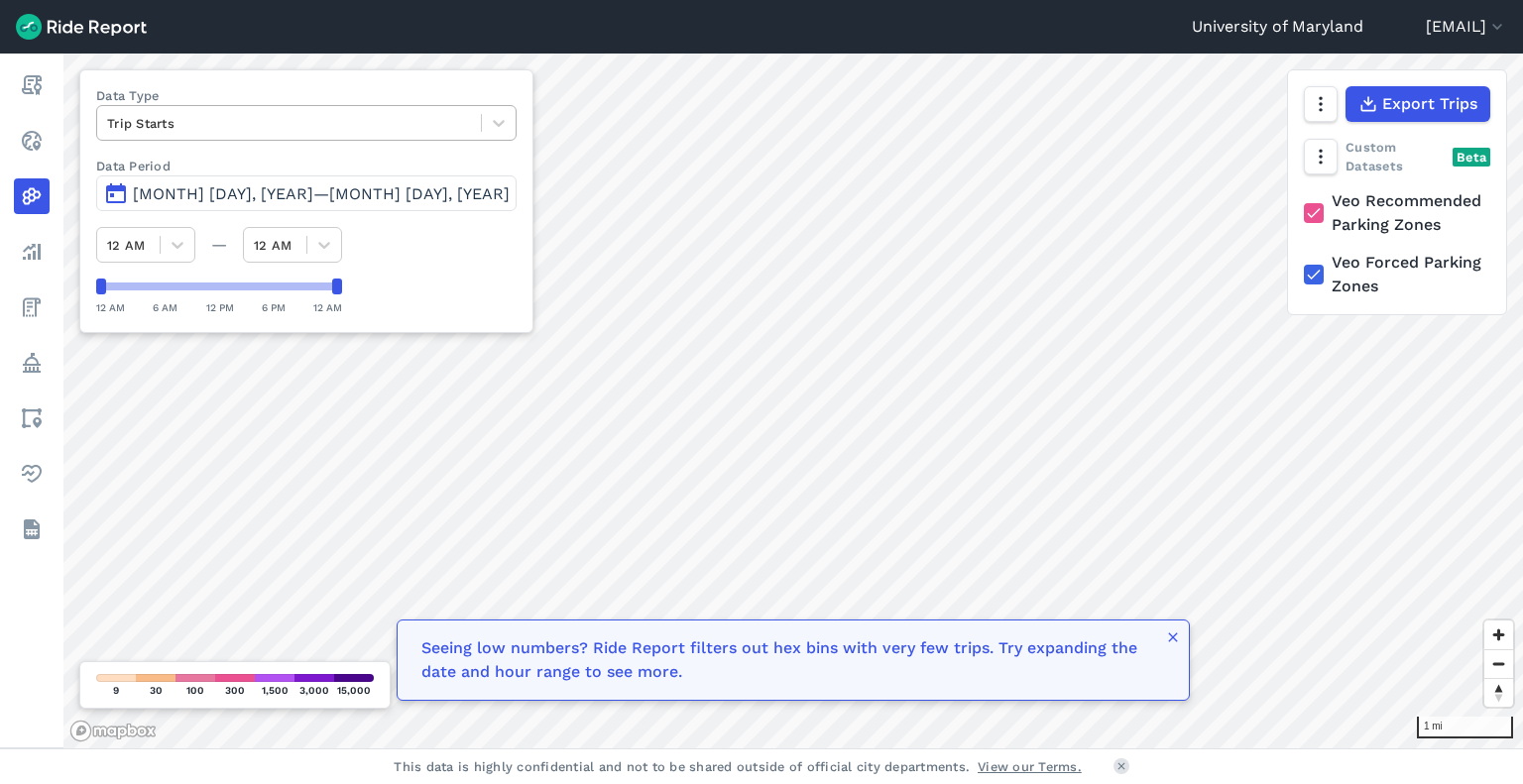 click at bounding box center (289, 123) 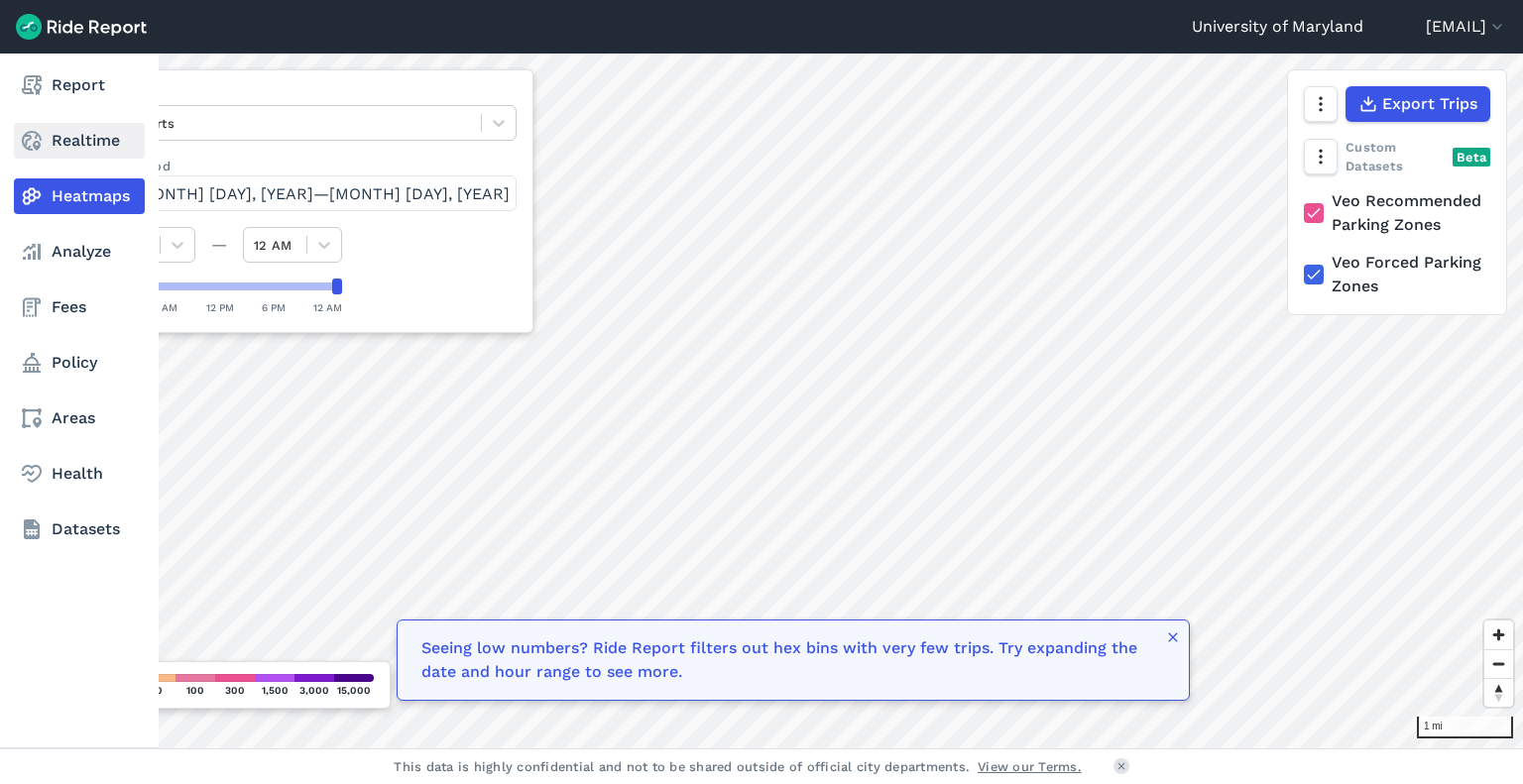 click on "Realtime" at bounding box center [79, 141] 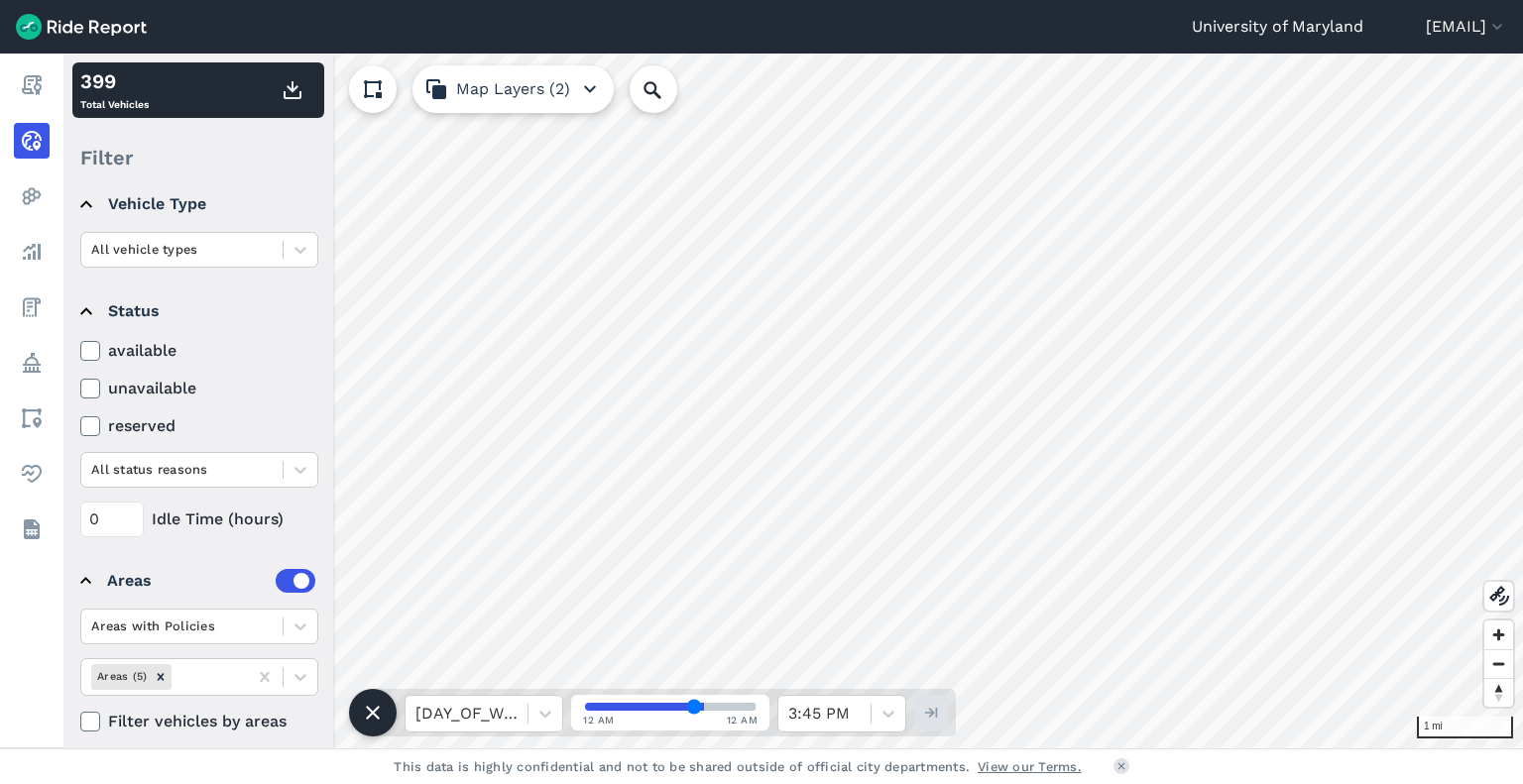 scroll, scrollTop: 115, scrollLeft: 0, axis: vertical 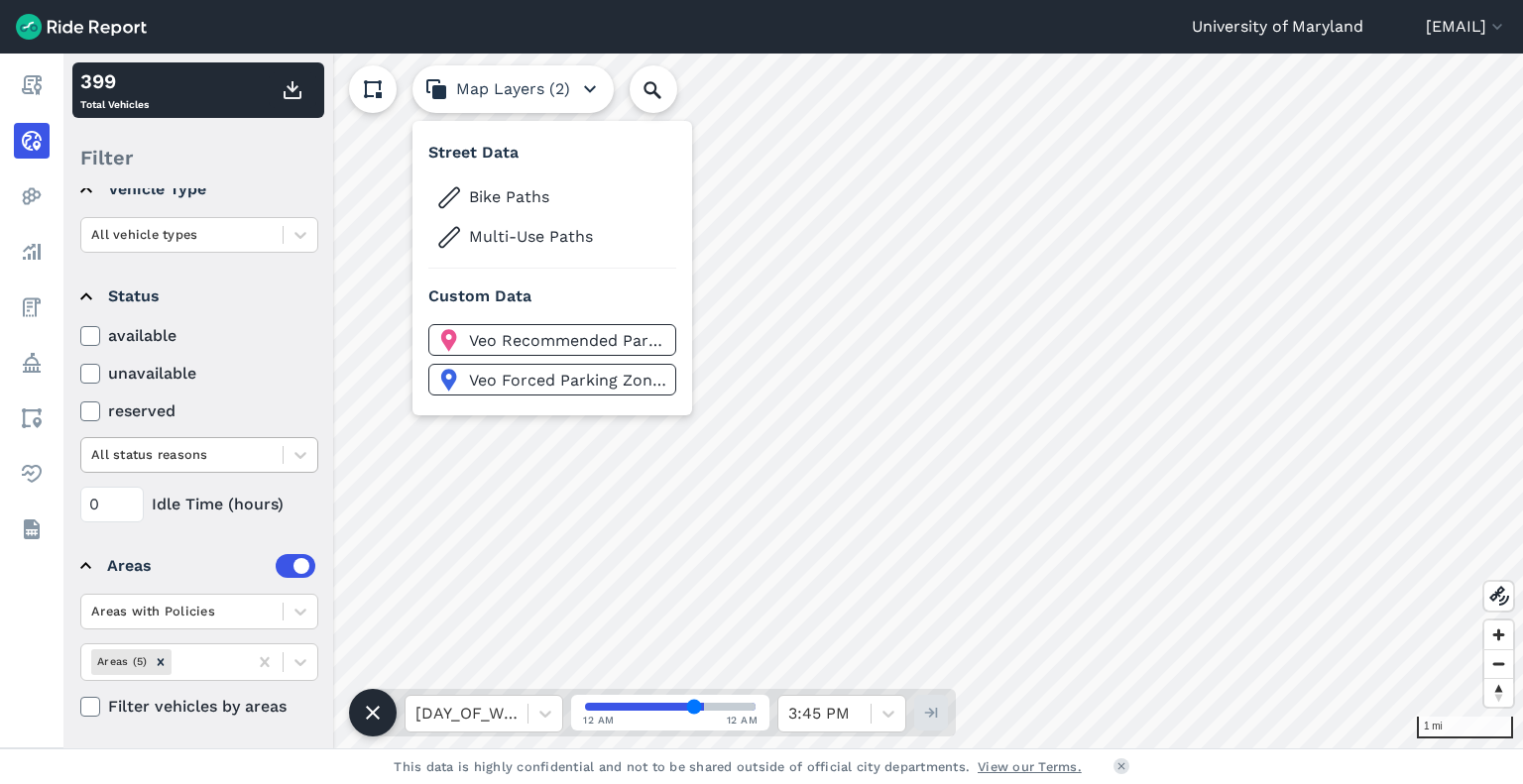 click at bounding box center (181, 454) 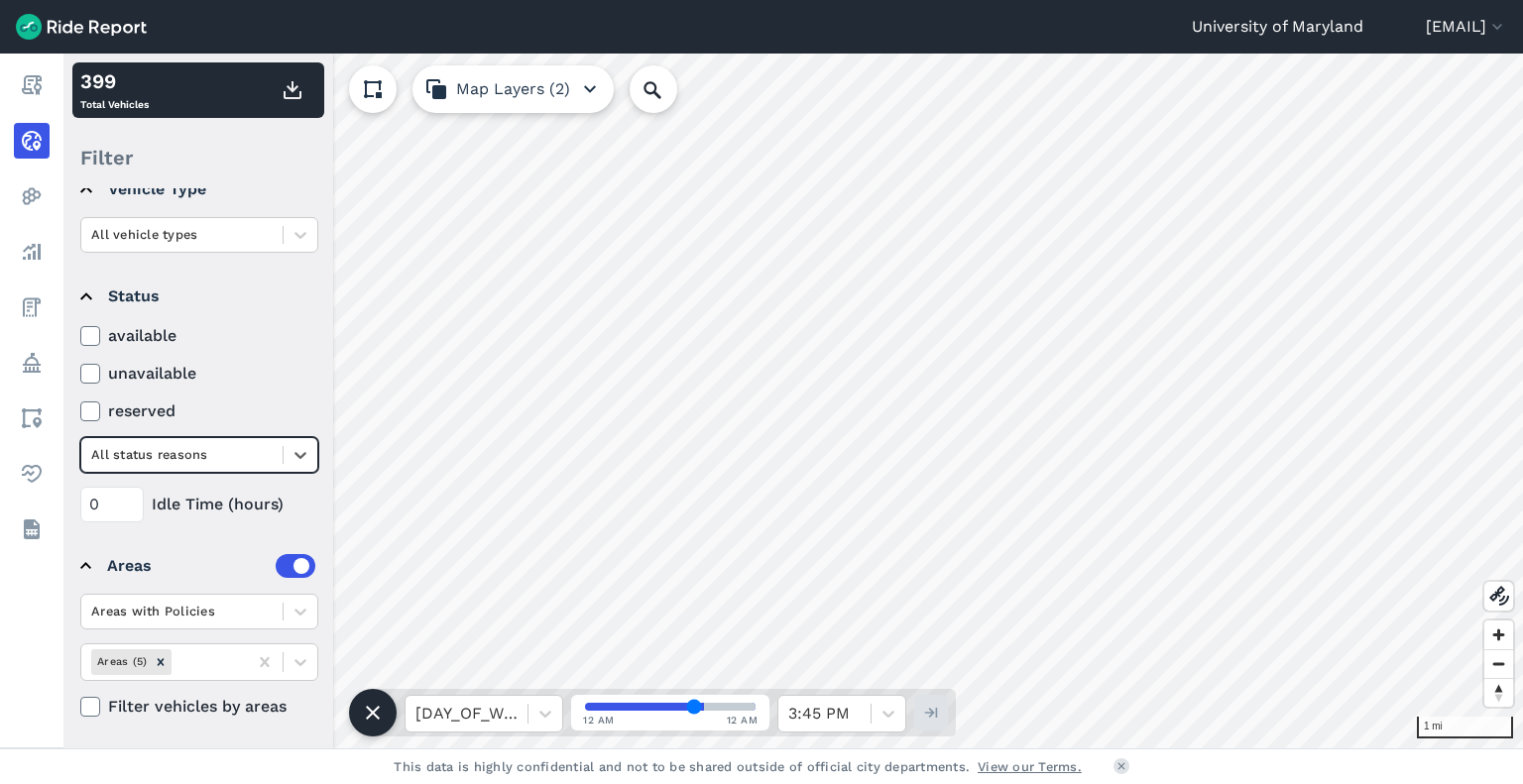 click at bounding box center [181, 454] 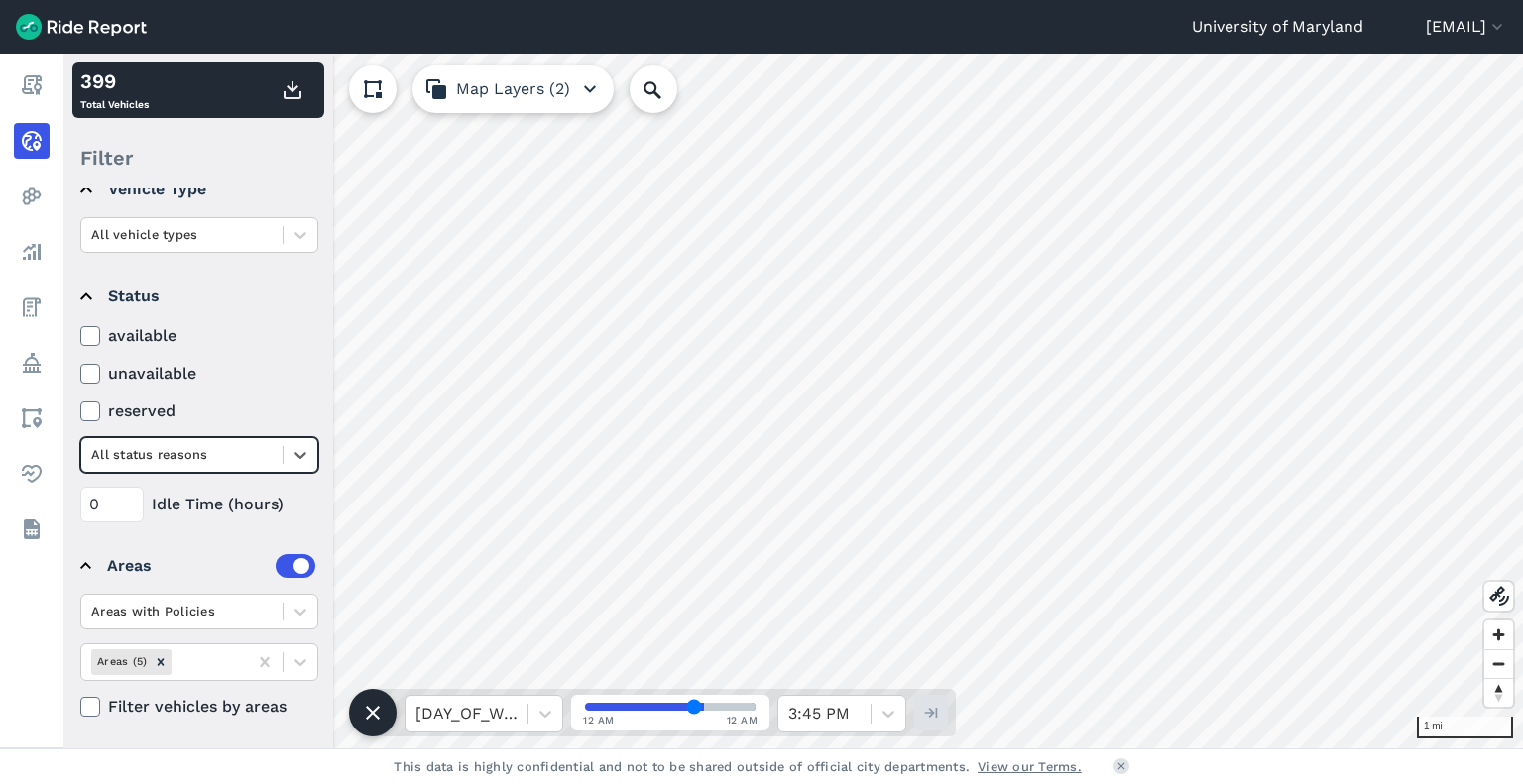 scroll, scrollTop: 0, scrollLeft: 0, axis: both 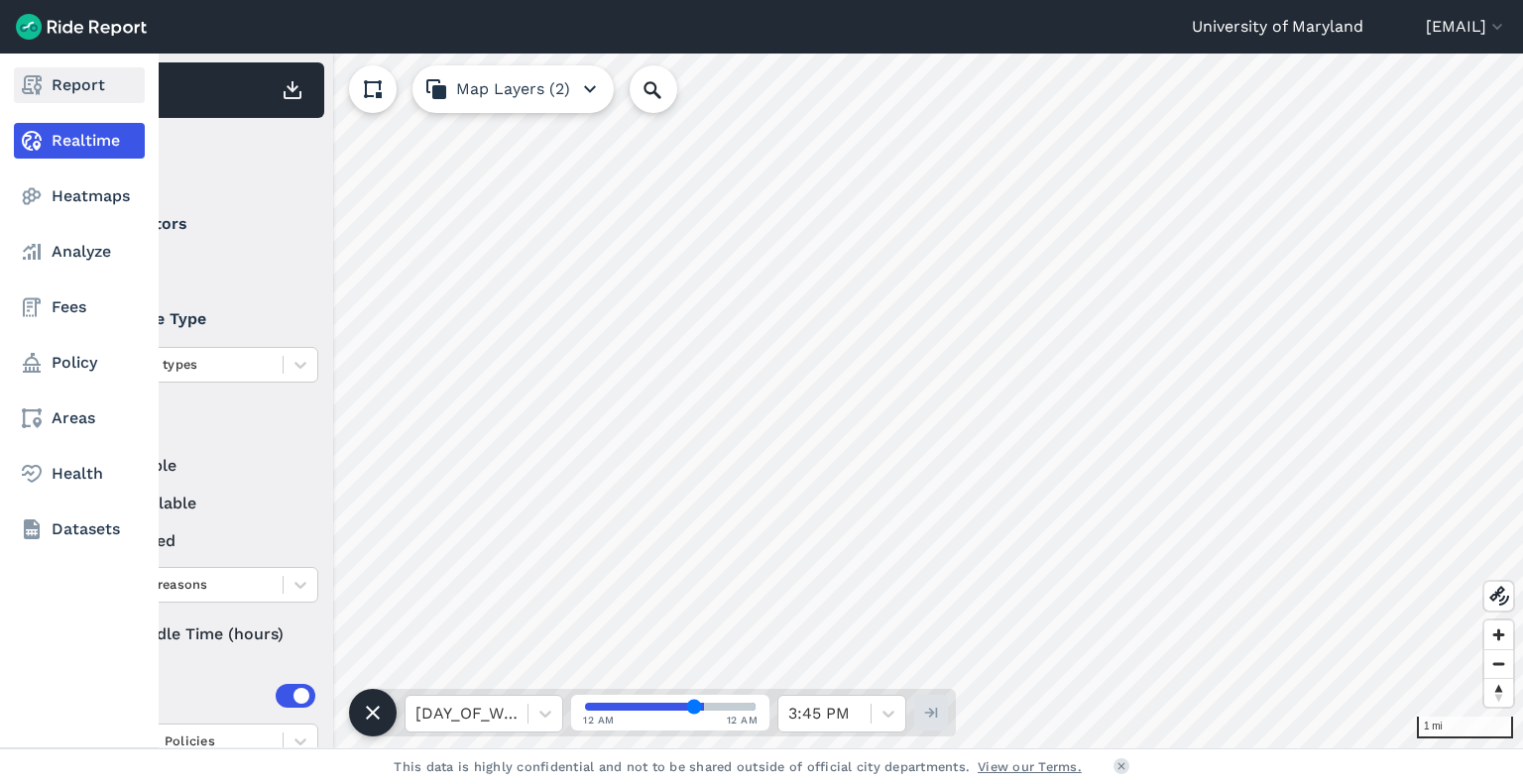 click 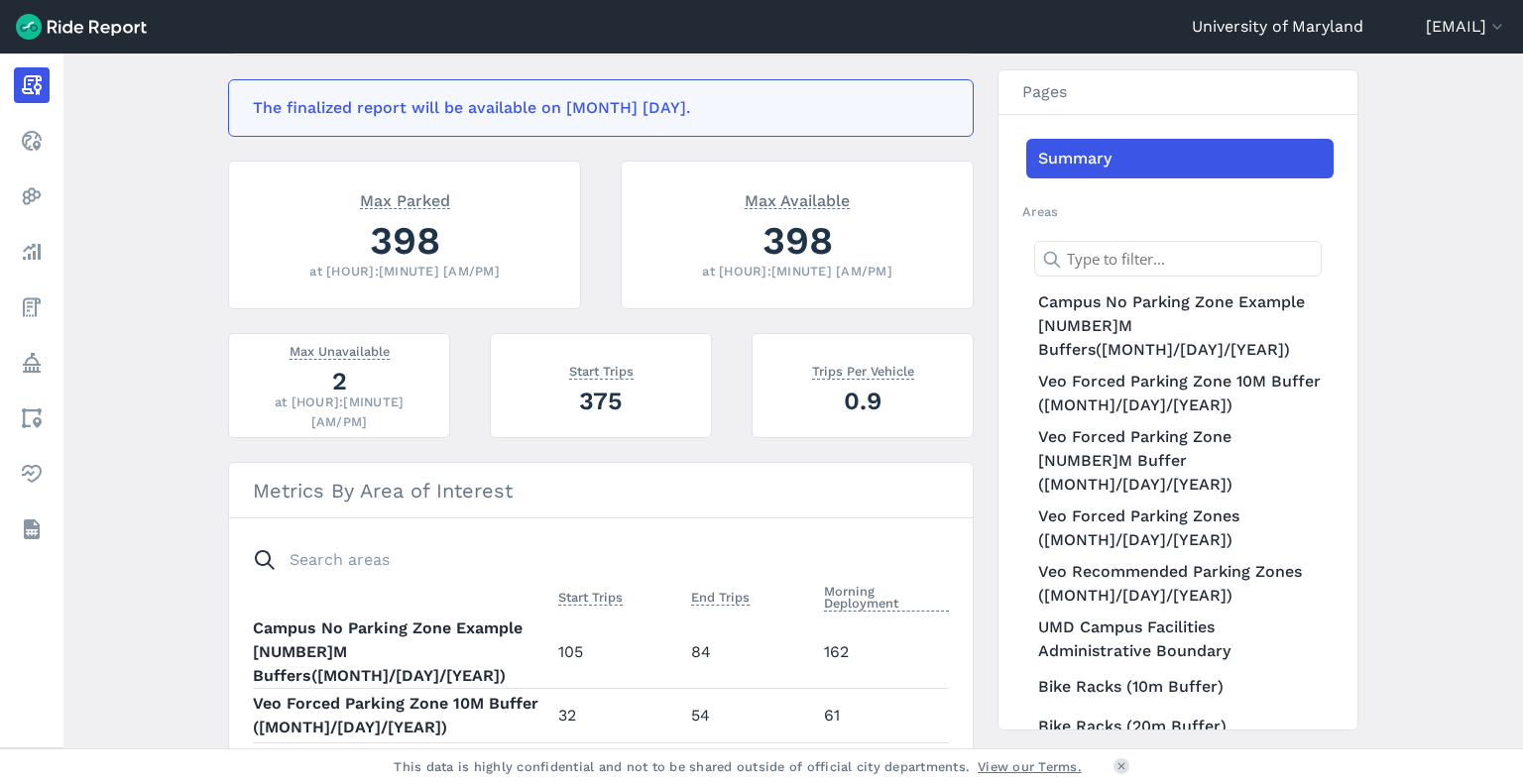 scroll, scrollTop: 652, scrollLeft: 0, axis: vertical 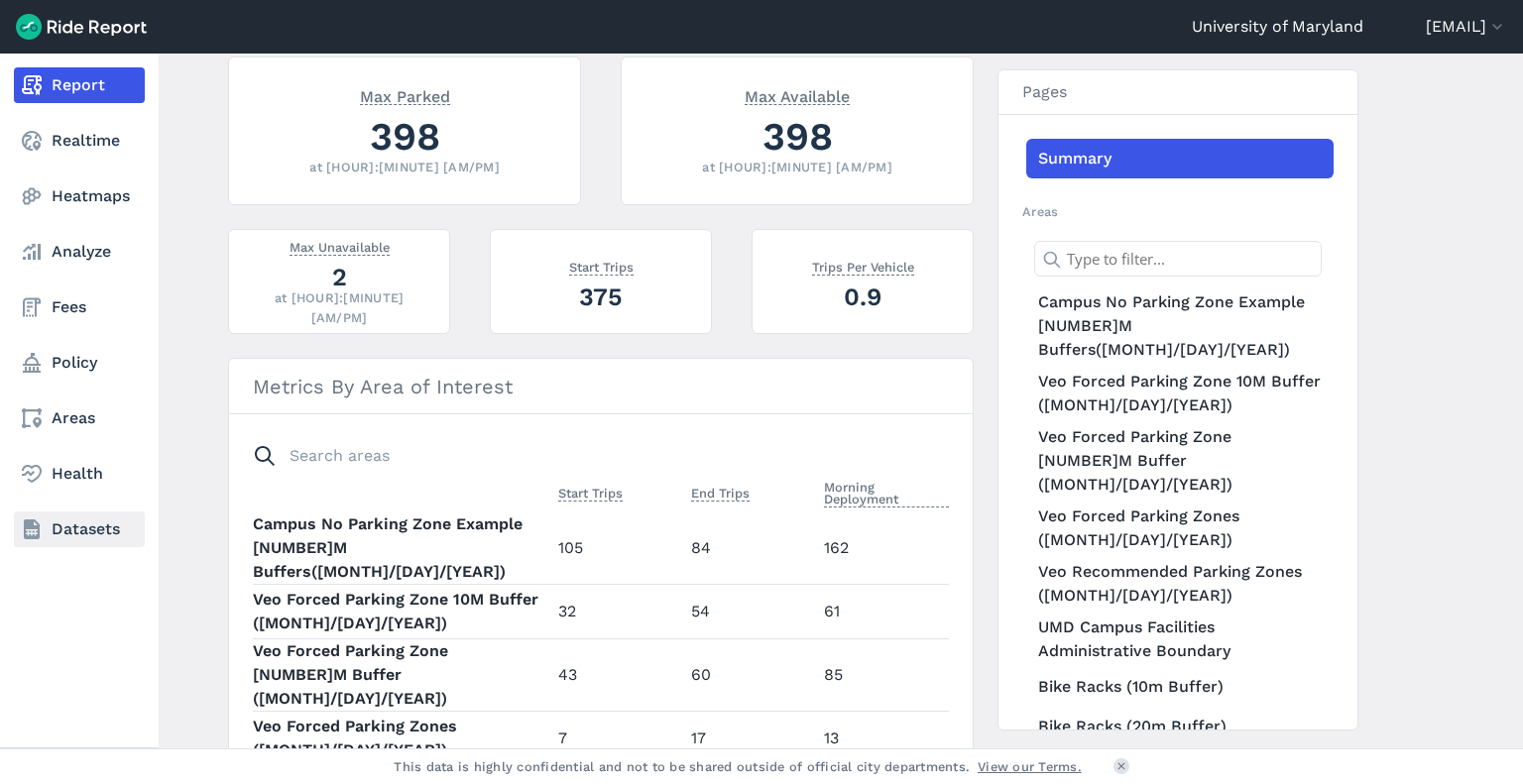 click on "Datasets" at bounding box center [79, 529] 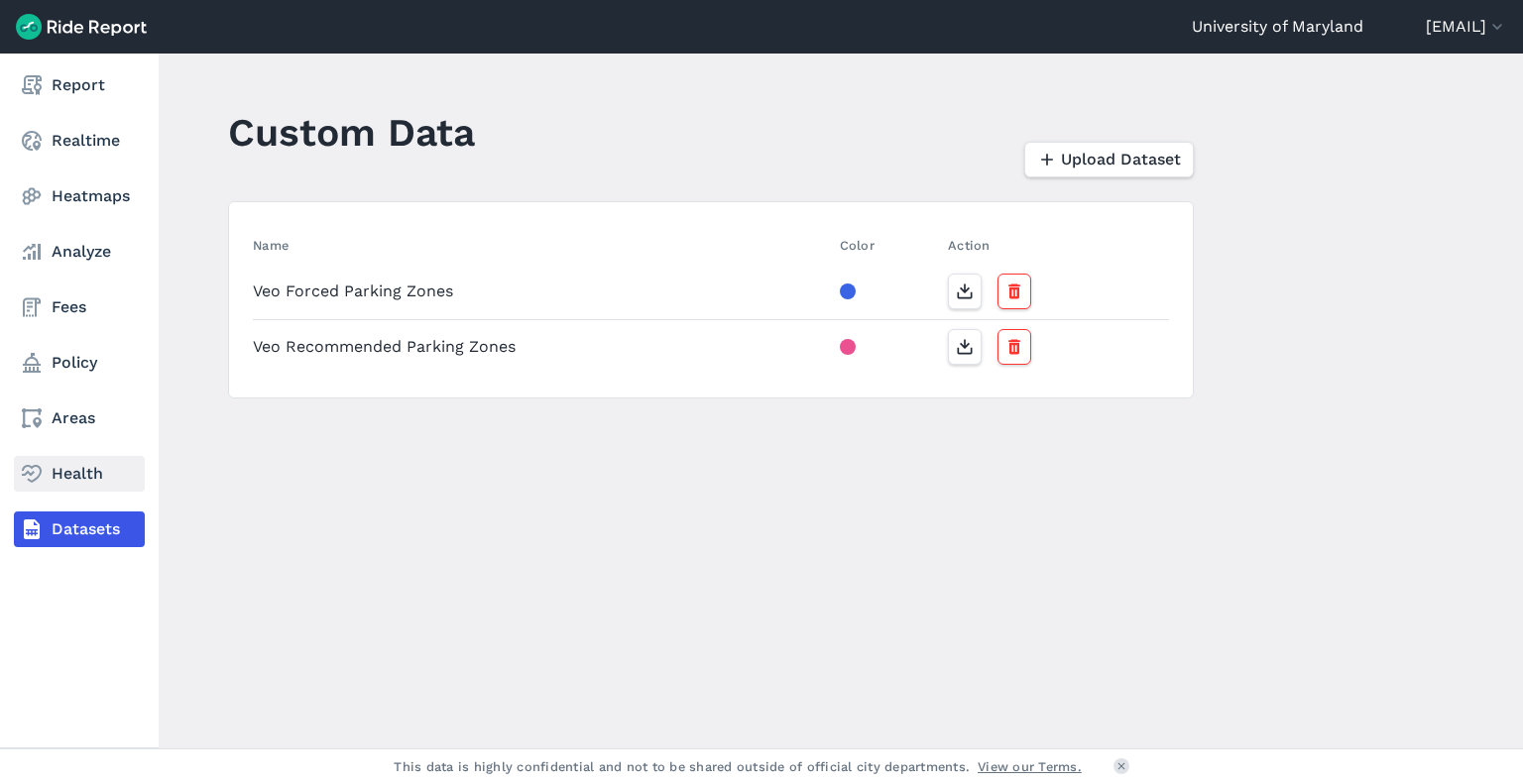 click on "Health" at bounding box center [79, 474] 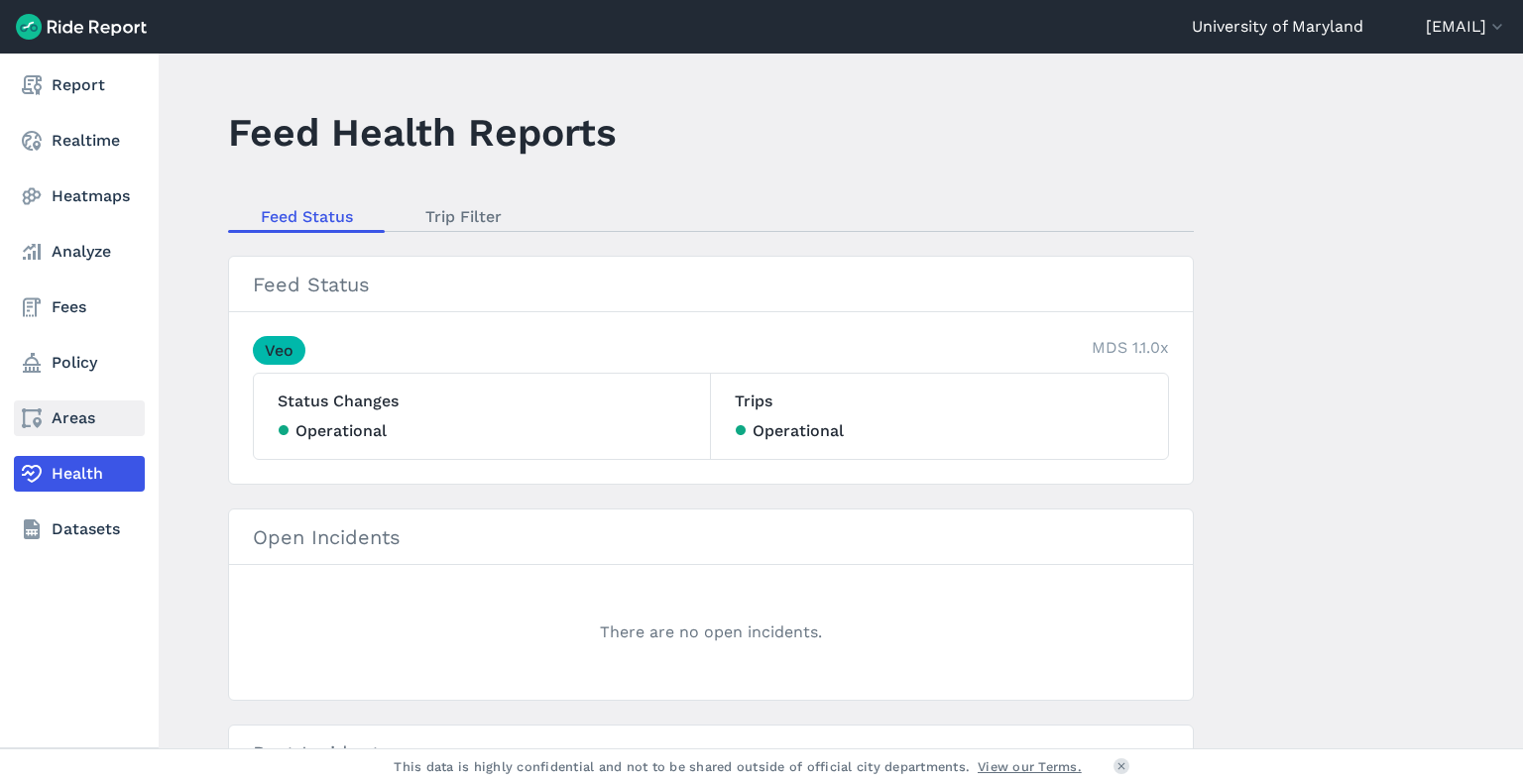 click on "Areas" at bounding box center [79, 418] 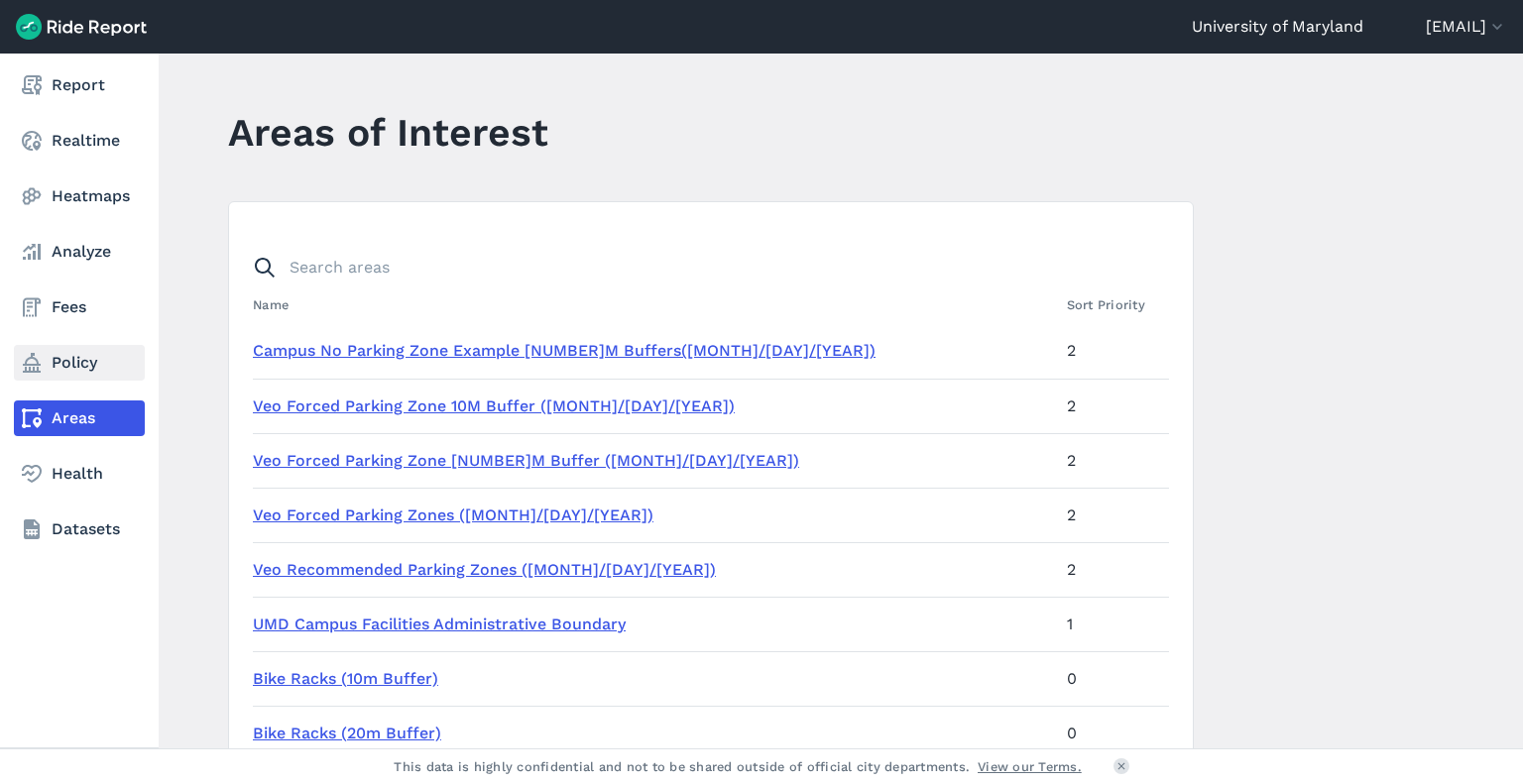 click 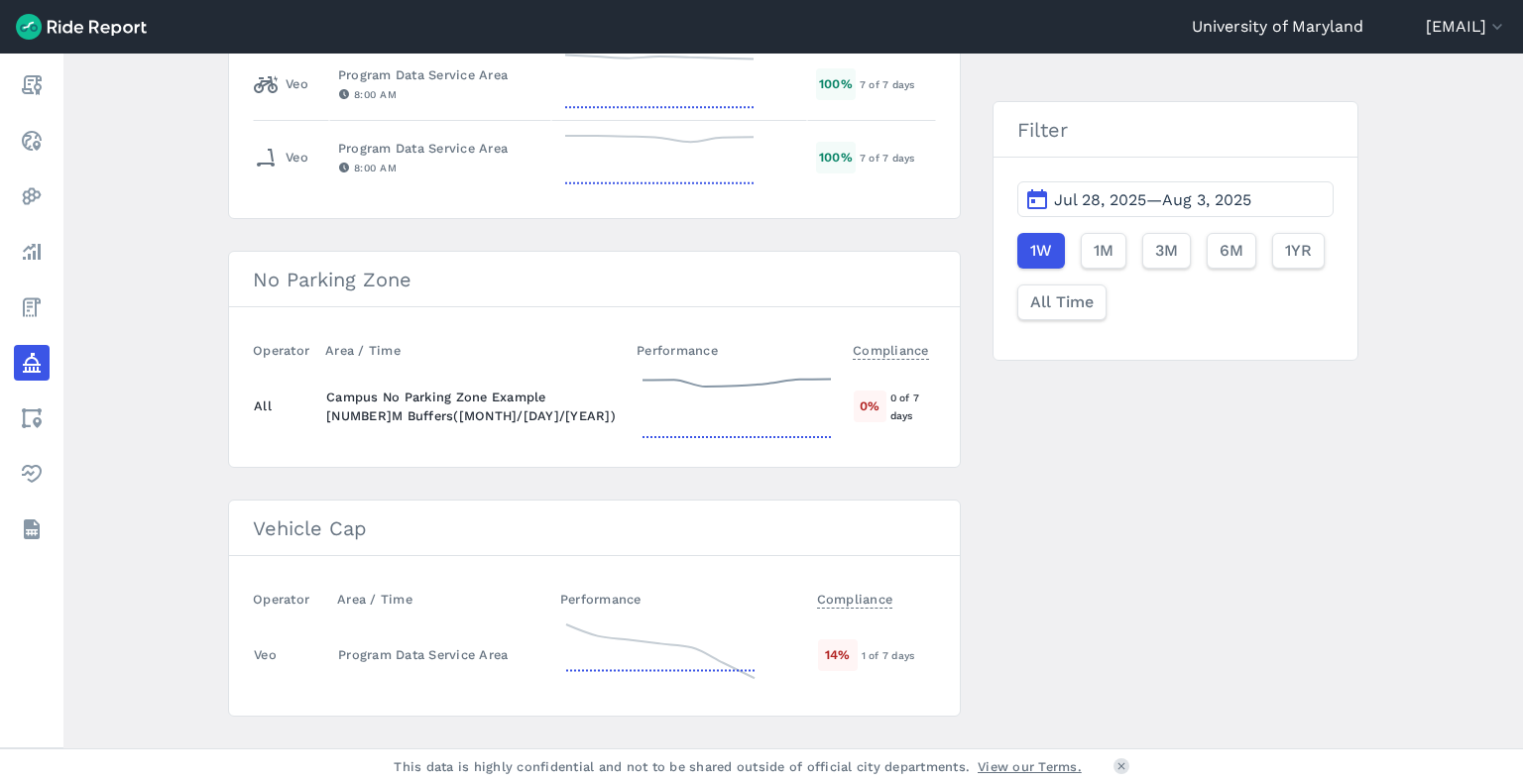 scroll, scrollTop: 362, scrollLeft: 0, axis: vertical 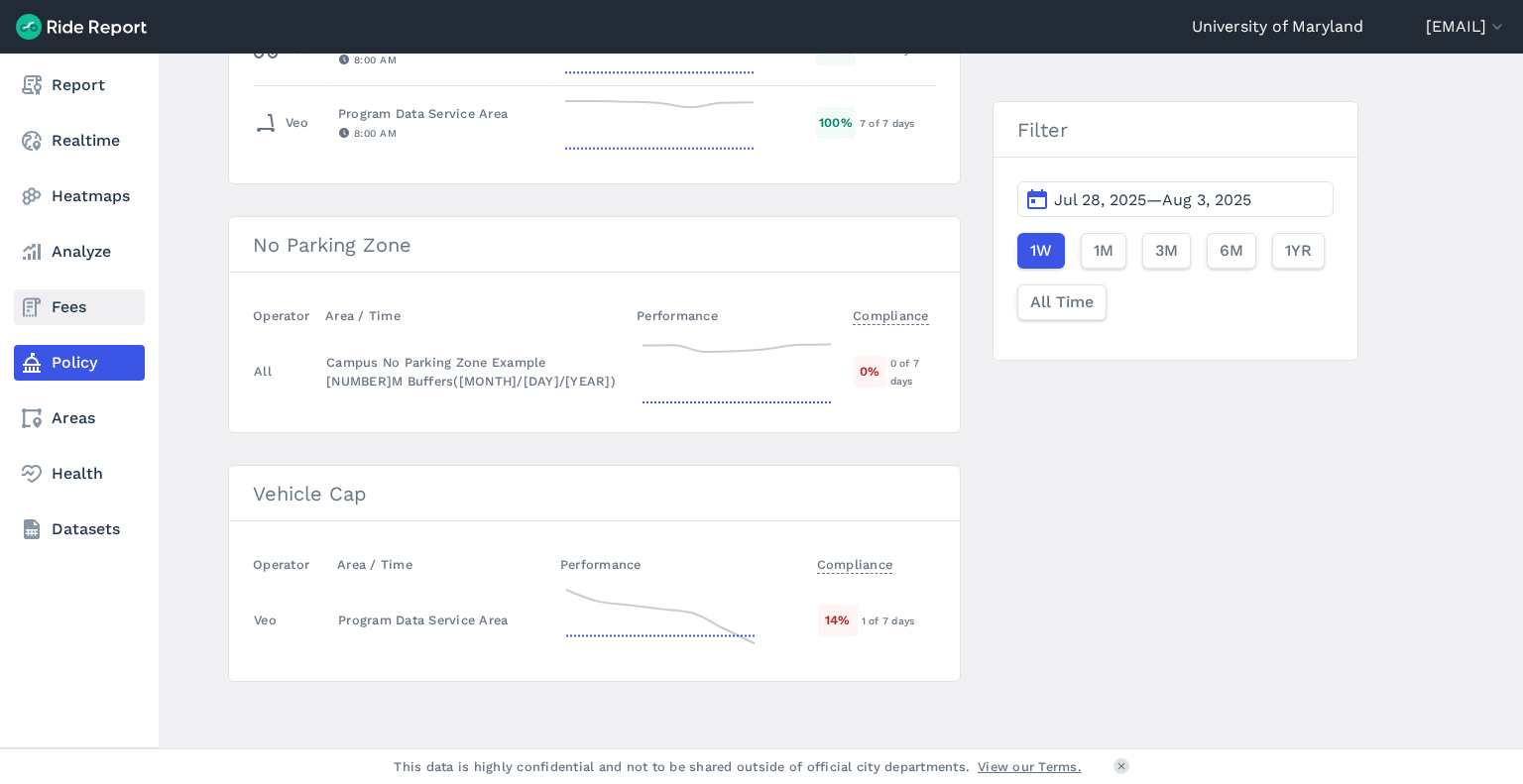 click on "Fees" at bounding box center (79, 307) 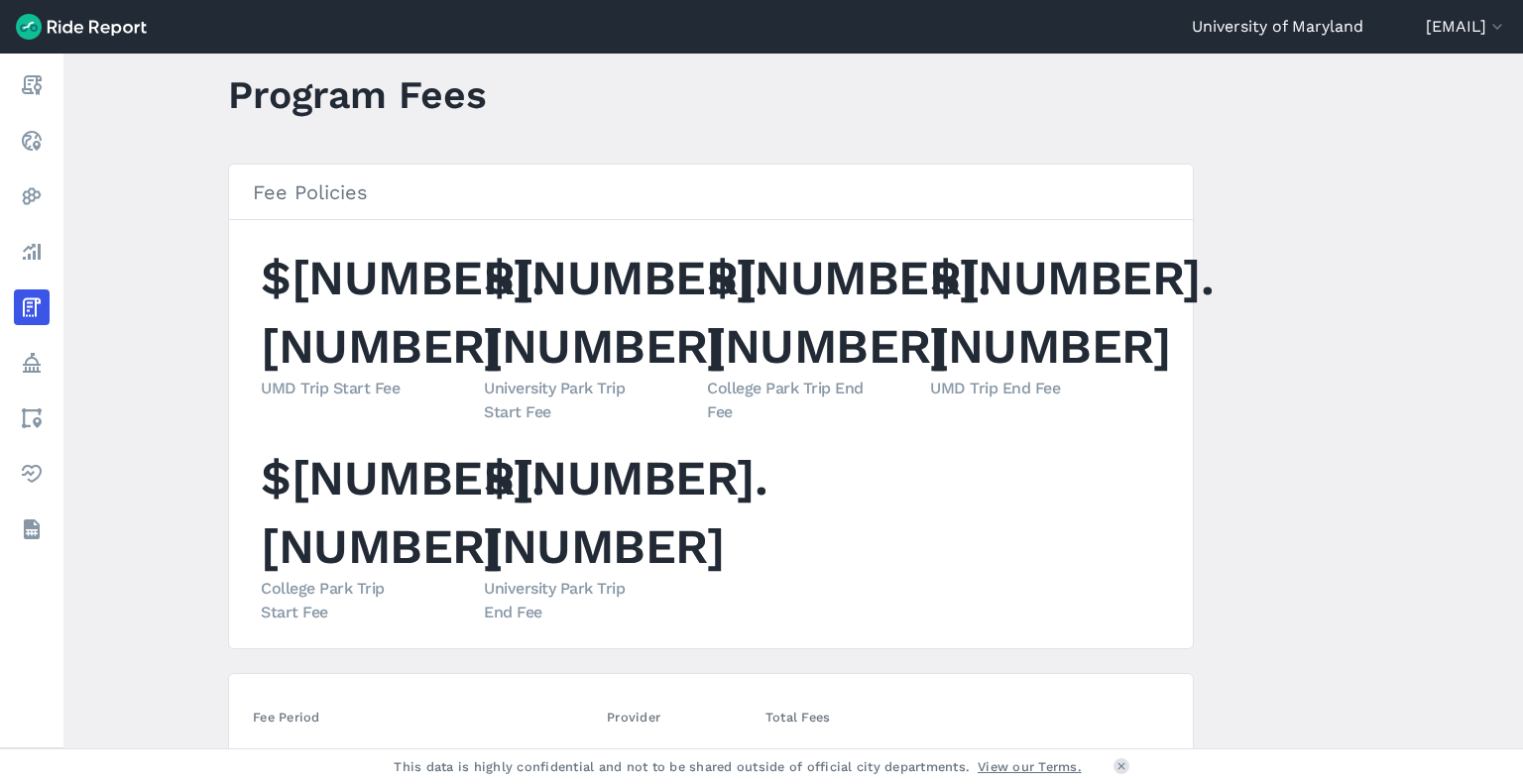 scroll, scrollTop: 36, scrollLeft: 0, axis: vertical 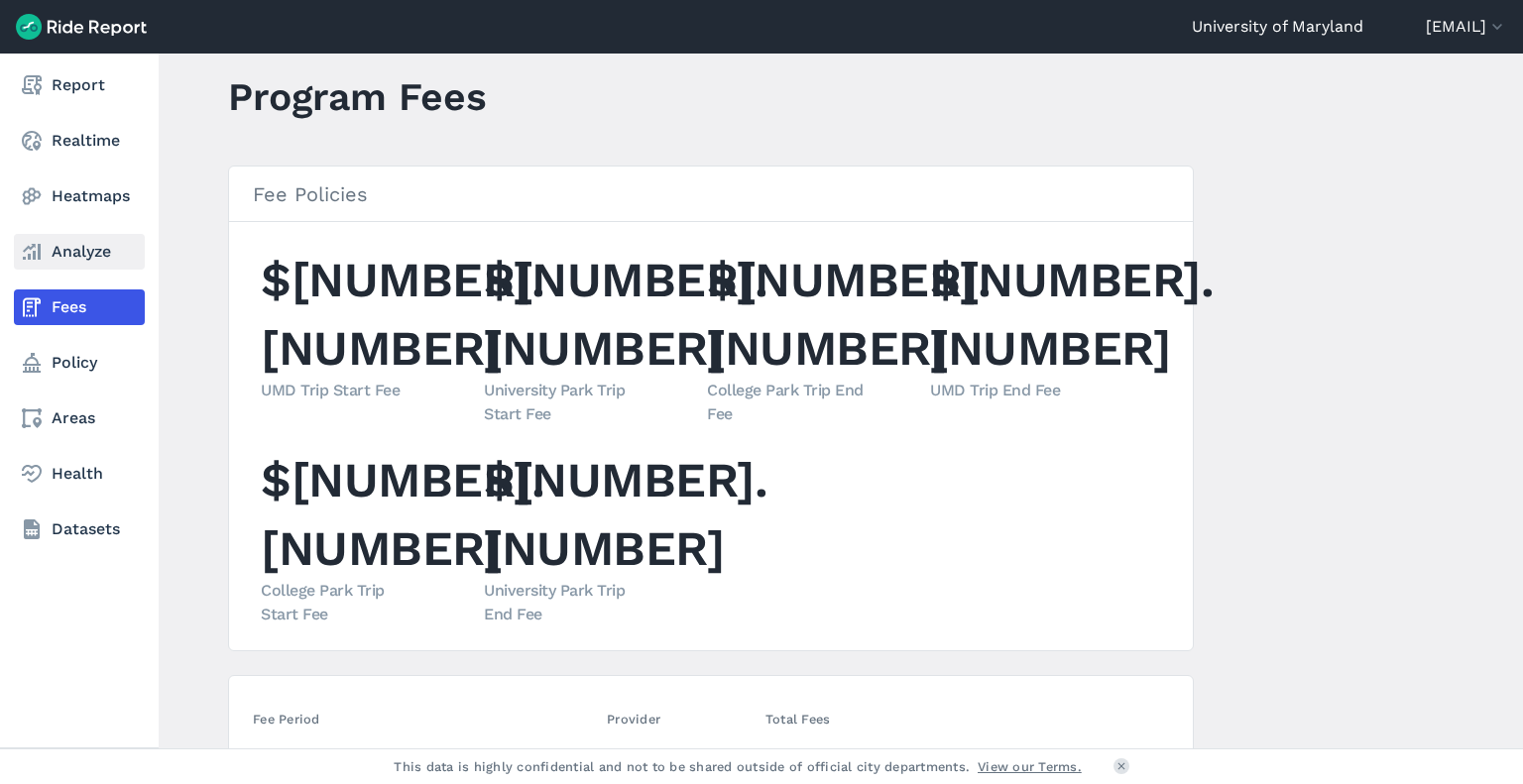 click on "Analyze" at bounding box center [79, 252] 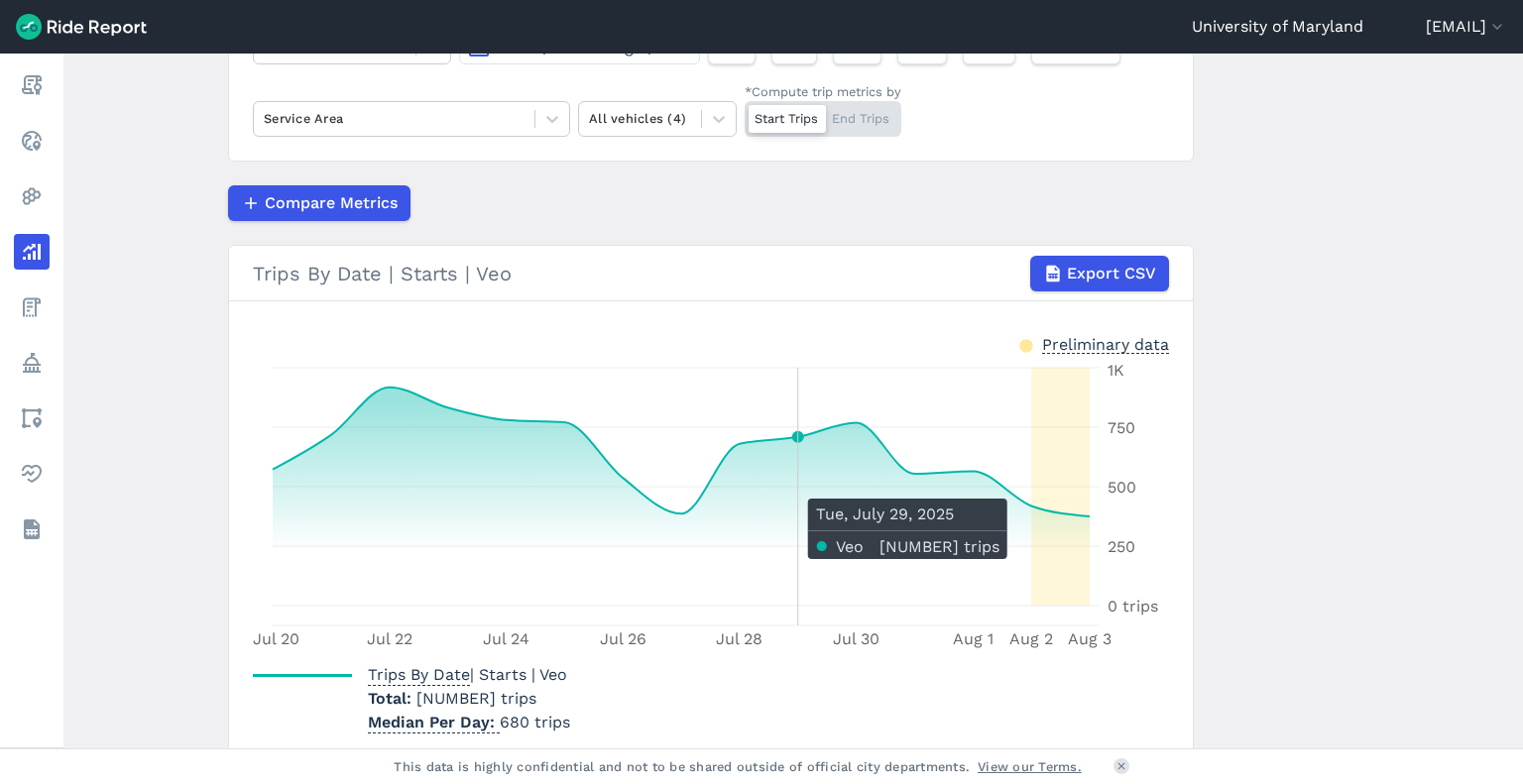 scroll, scrollTop: 0, scrollLeft: 0, axis: both 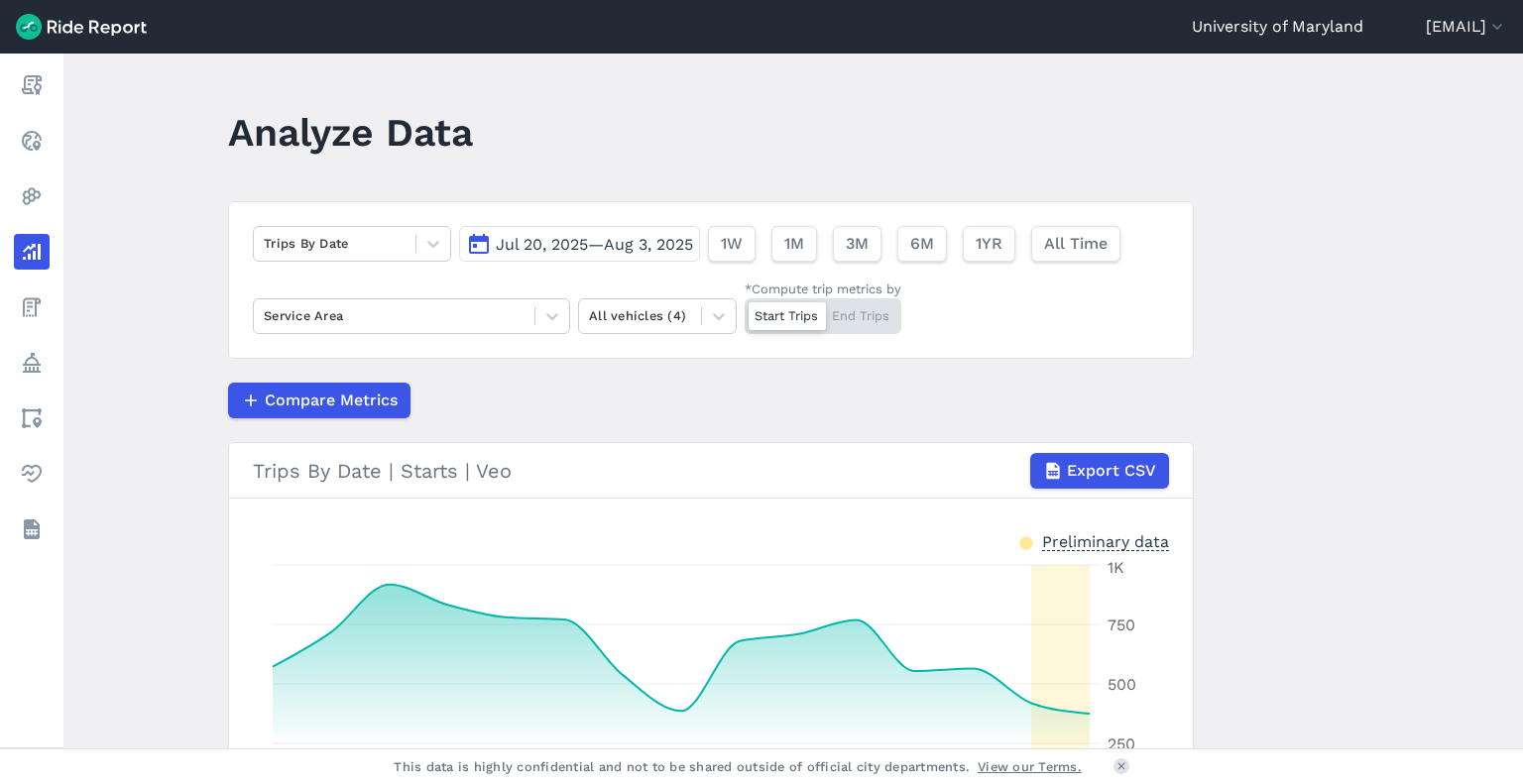 click on "Start Trips End Trips" at bounding box center (823, 316) 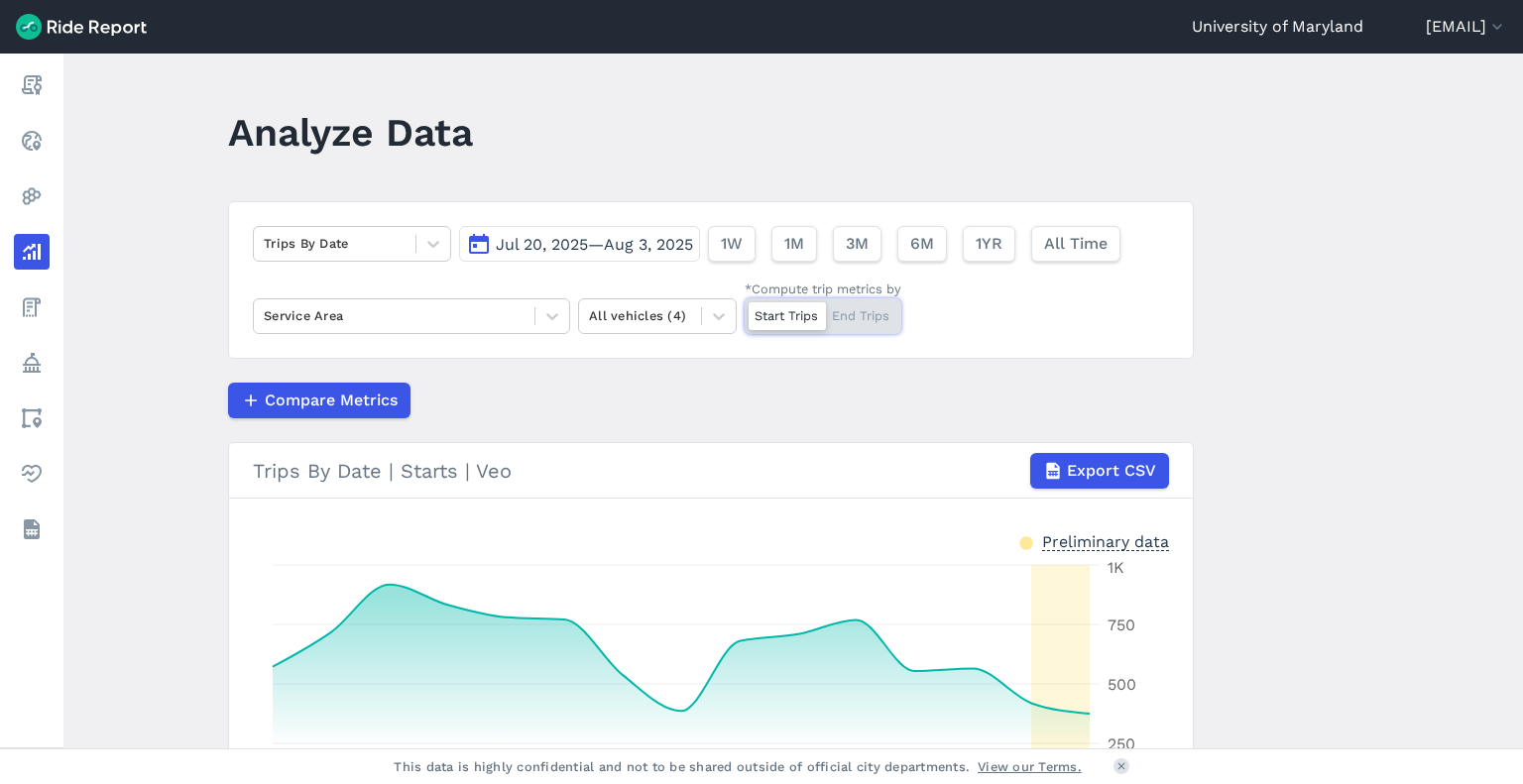 click on "*Compute trip metrics by Start Trips End Trips" at bounding box center [745, 304] 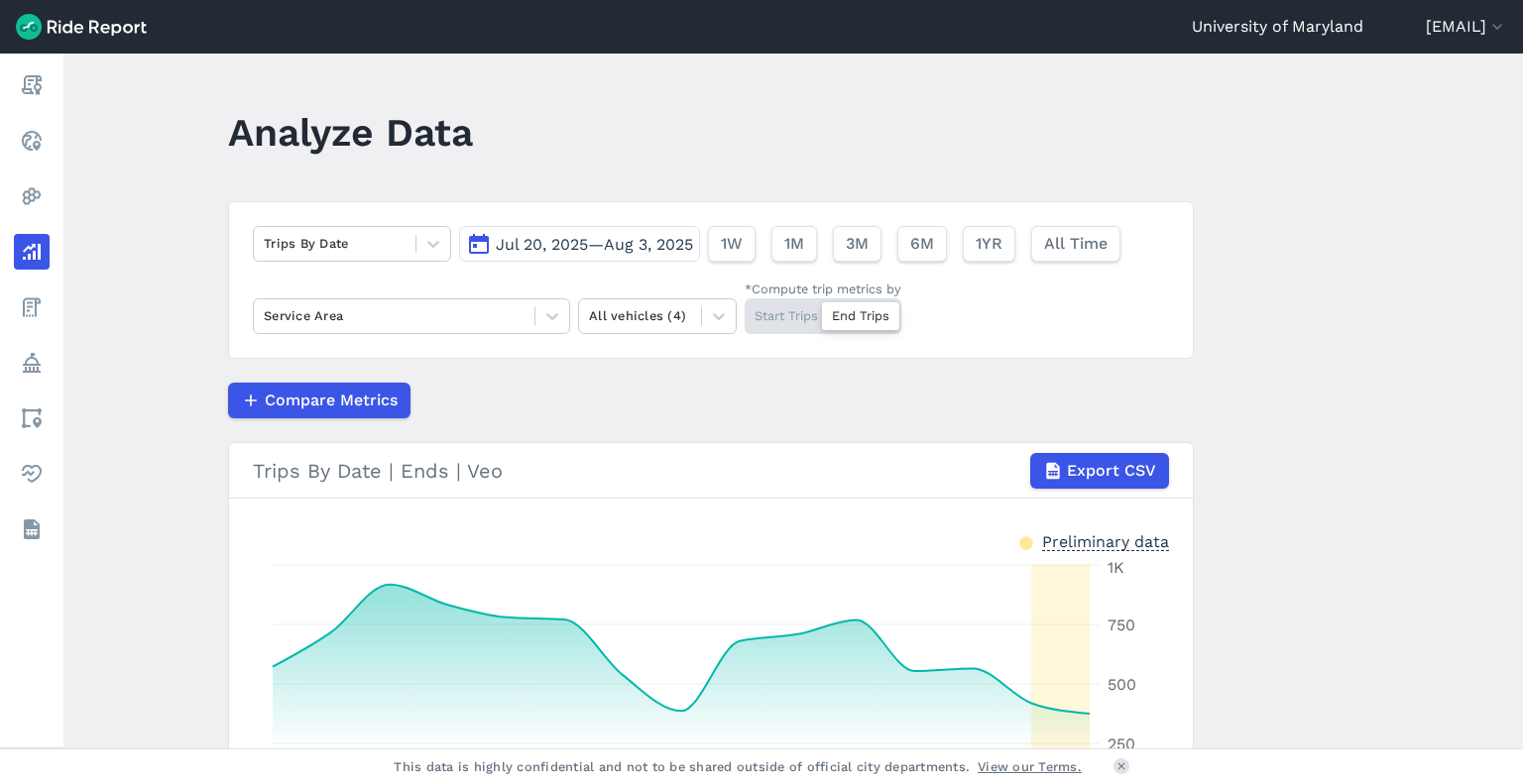 click on "Start Trips End Trips" at bounding box center [823, 316] 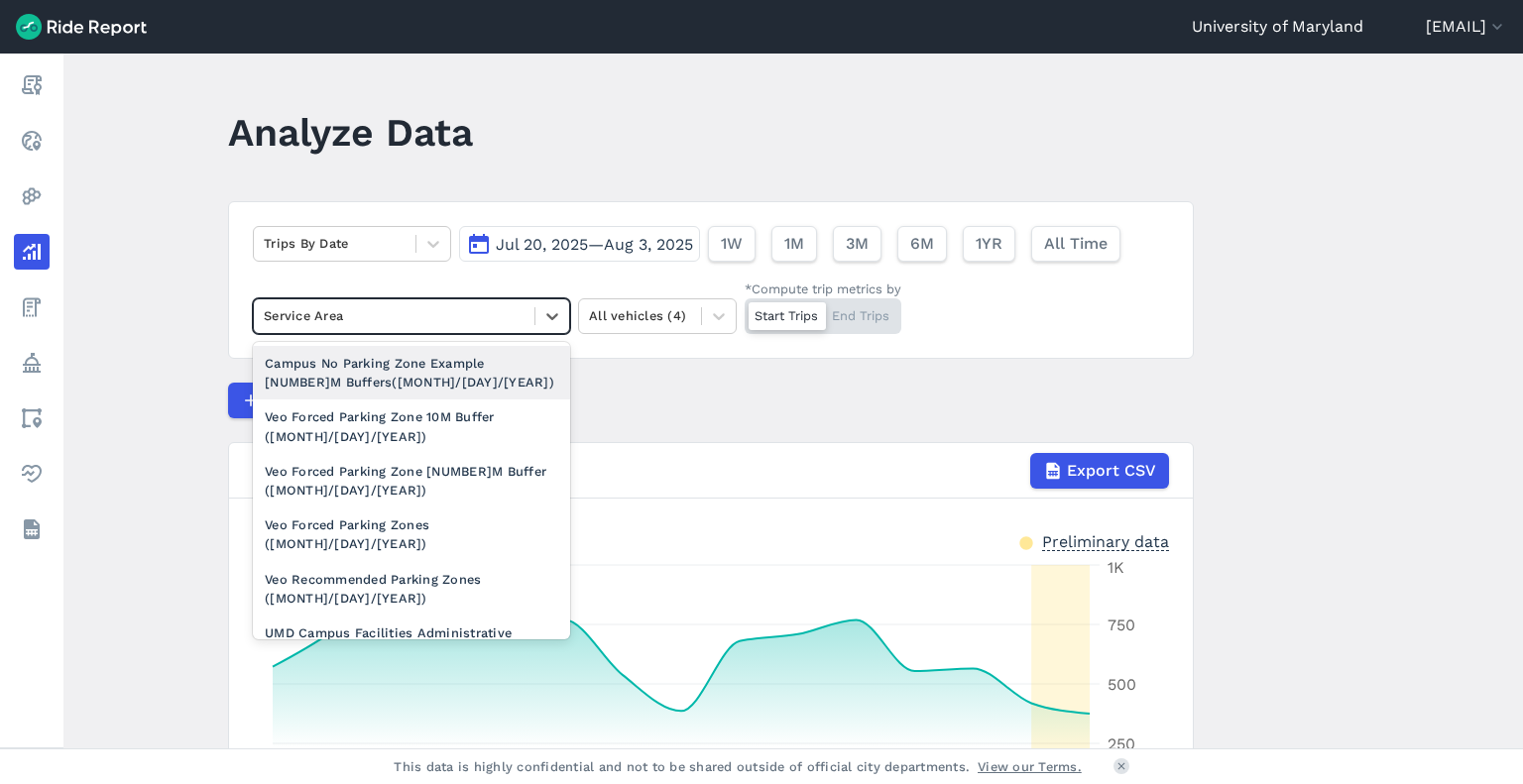click at bounding box center (394, 315) 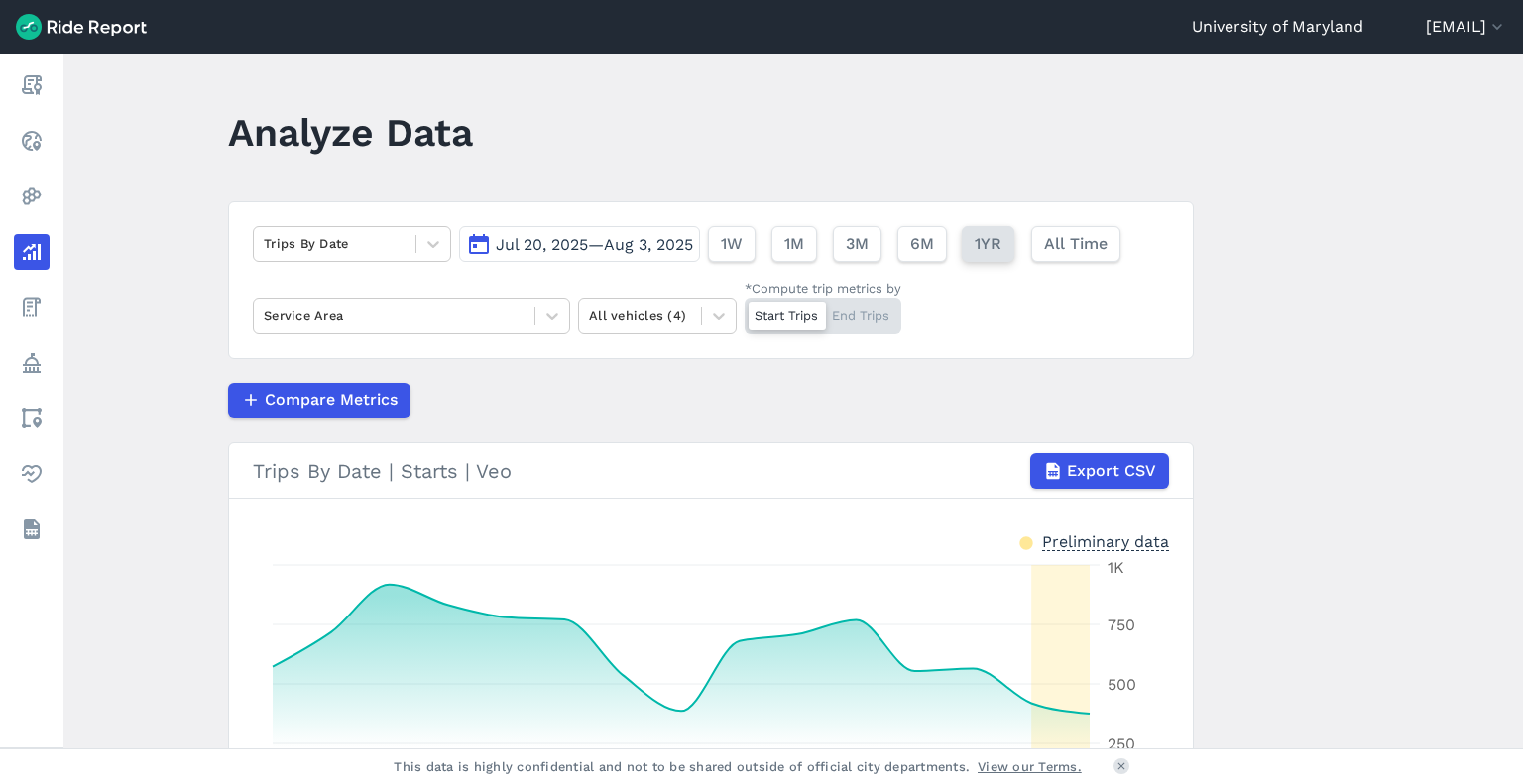 click on "1YR" at bounding box center [988, 244] 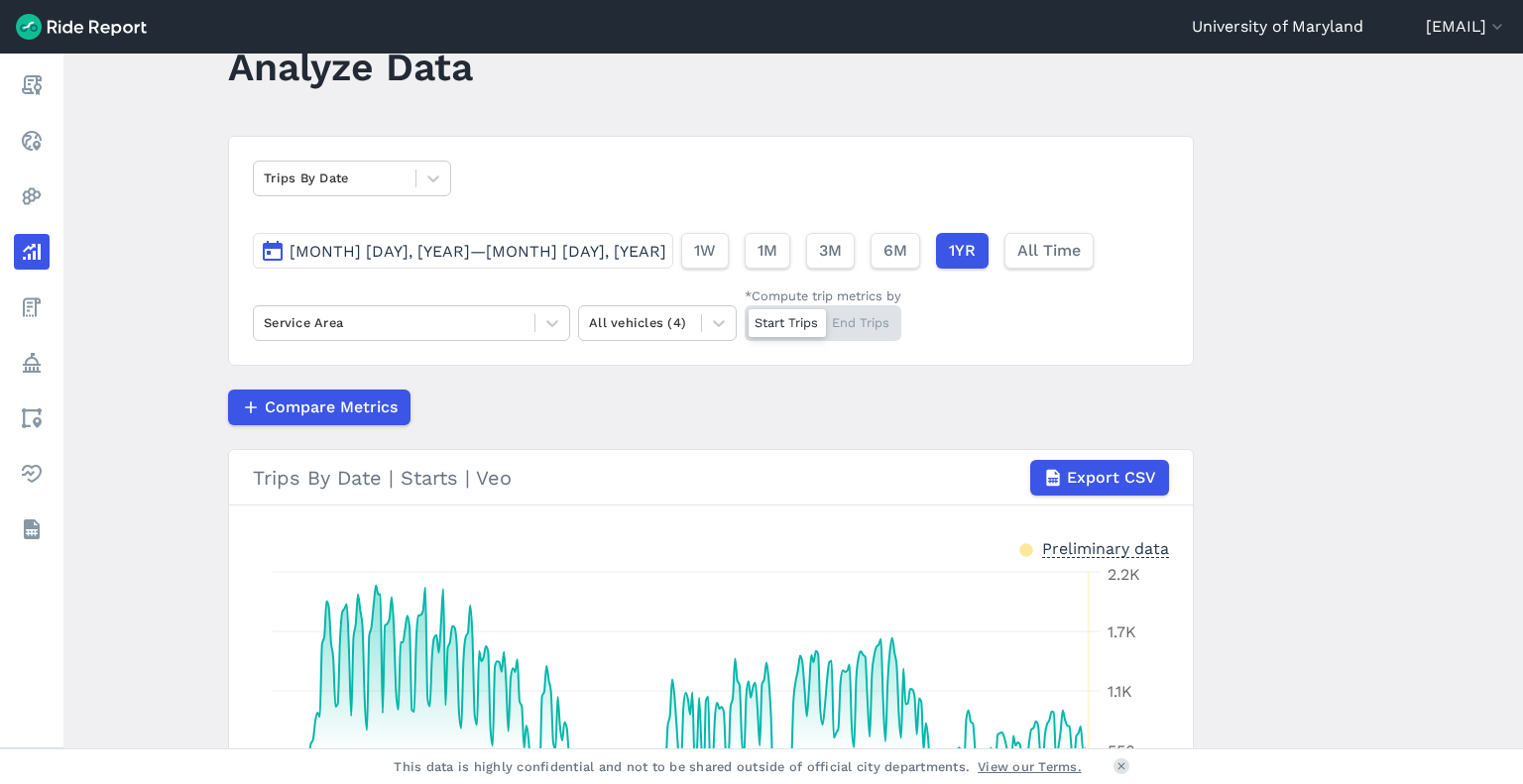 scroll, scrollTop: 91, scrollLeft: 0, axis: vertical 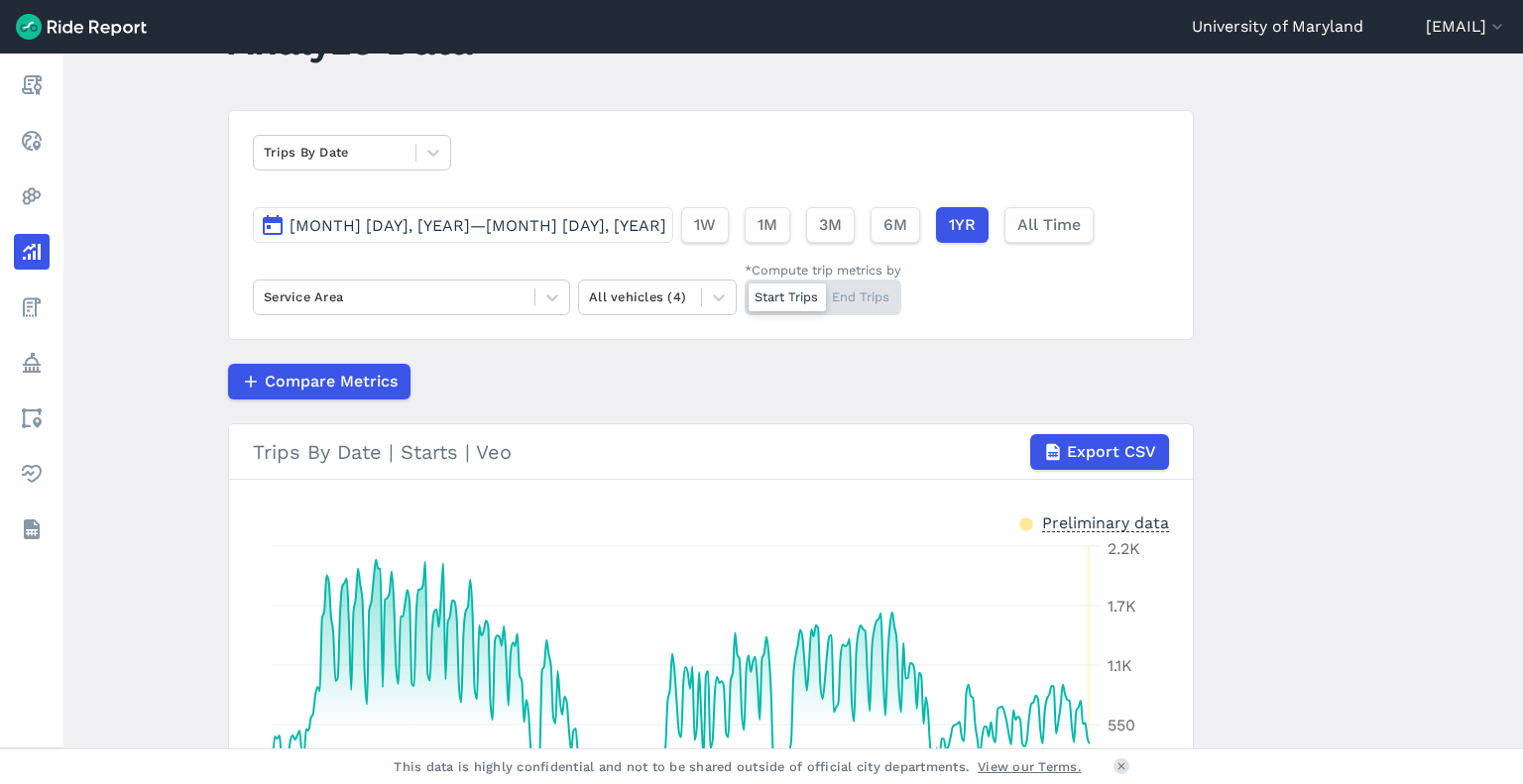 click on "Start Trips End Trips" at bounding box center (823, 297) 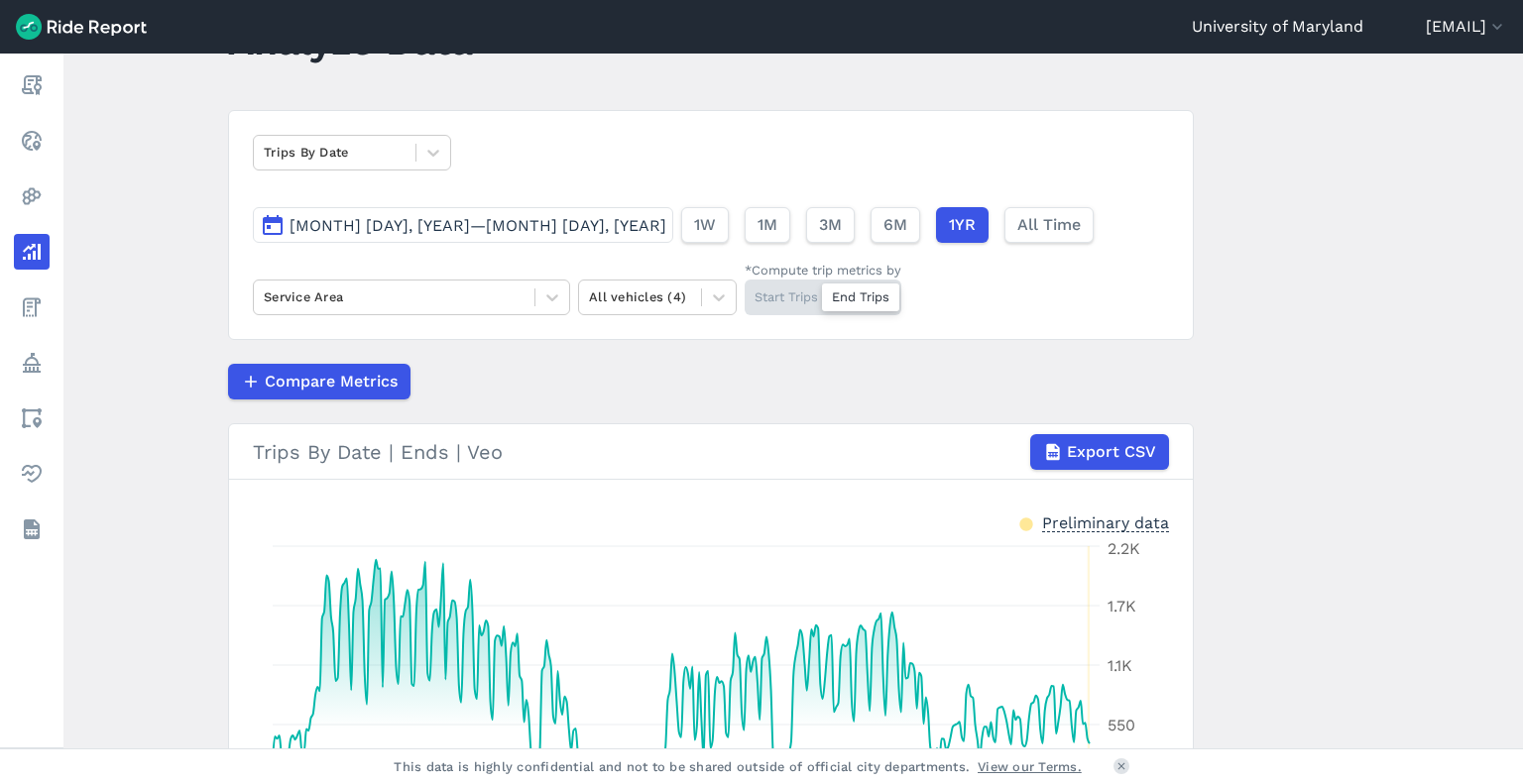 click on "Start Trips End Trips" at bounding box center (823, 297) 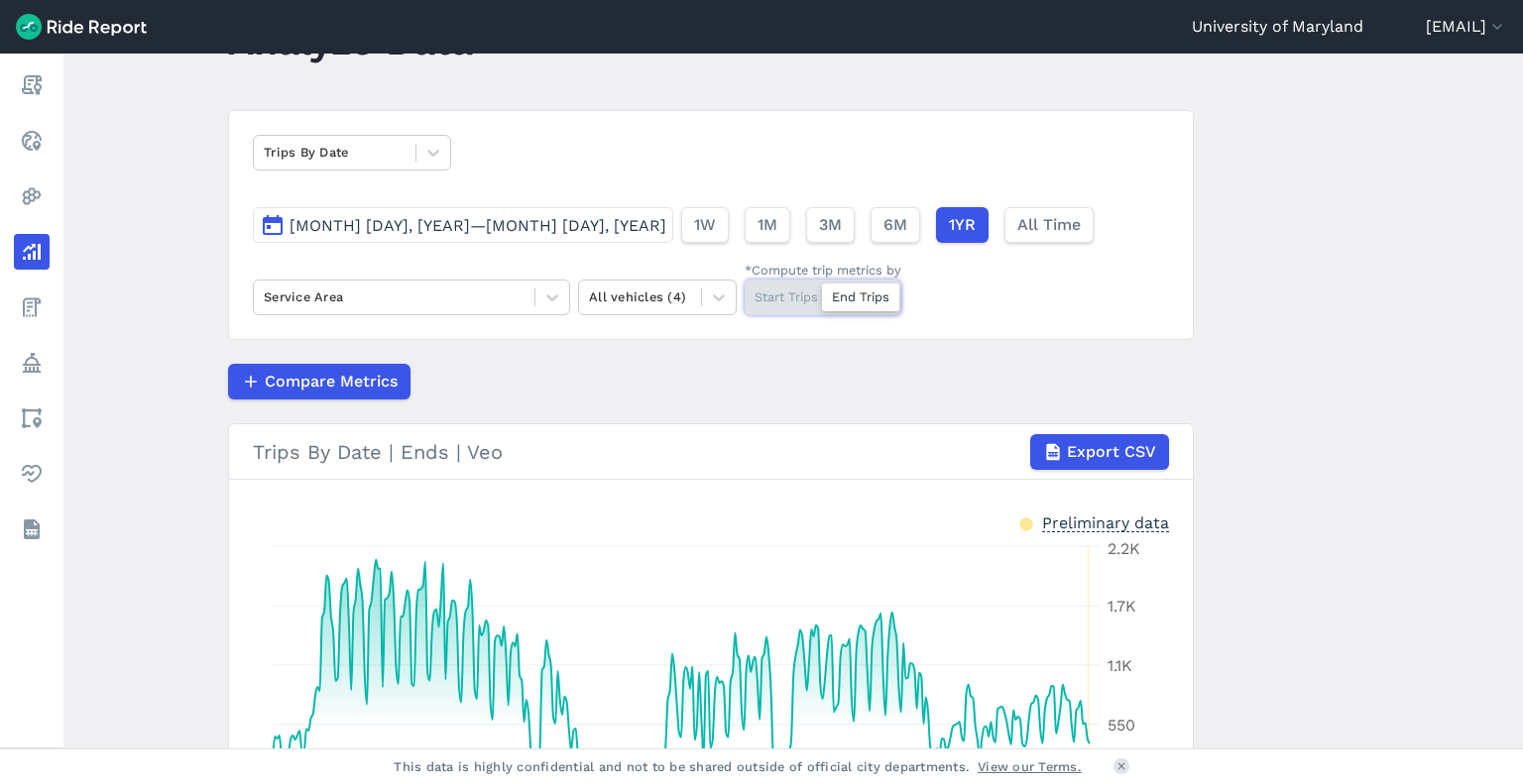 click on "*Compute trip metrics by Start Trips End Trips" at bounding box center [745, 285] 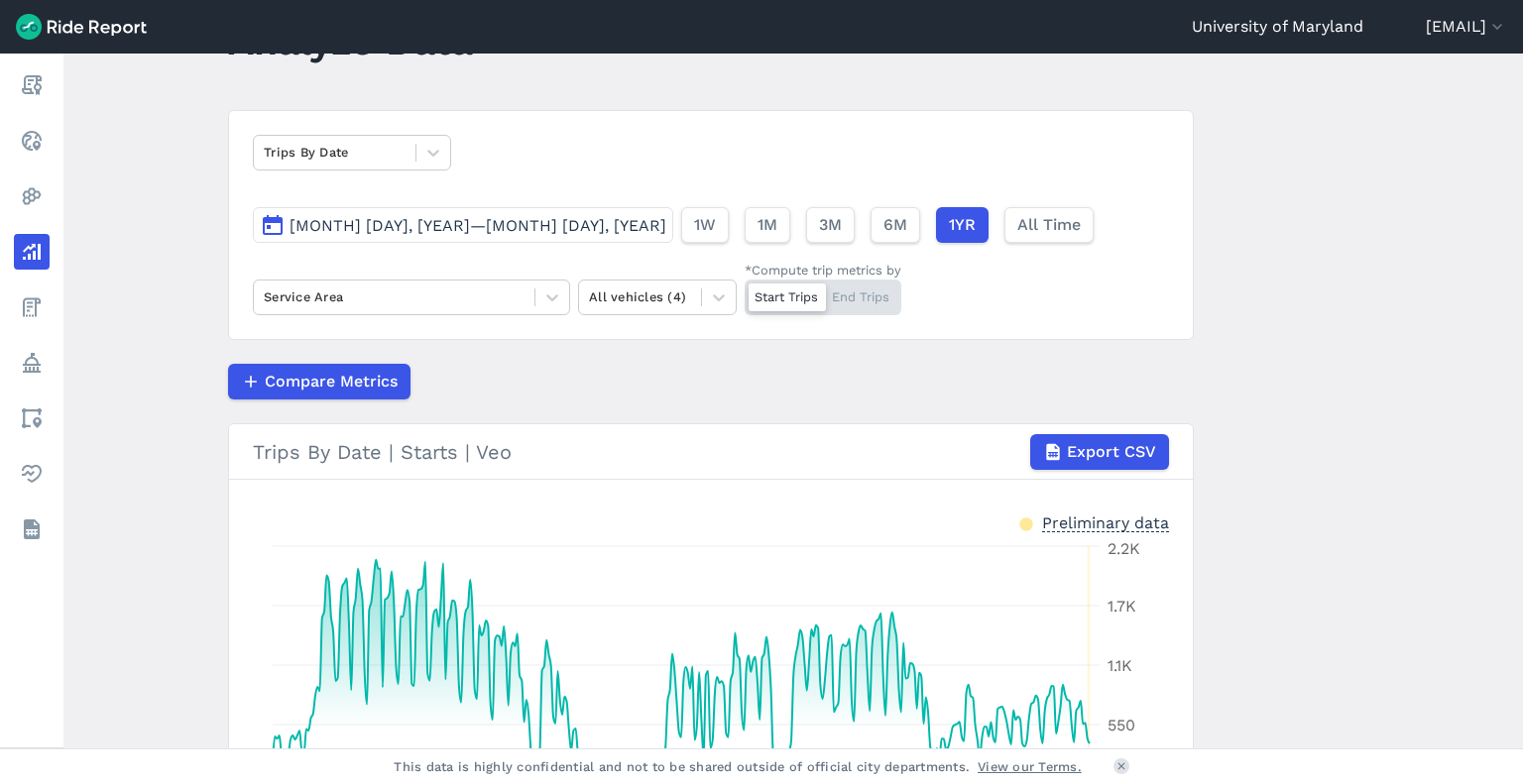 click on "Trips By Date [MONTH] [DAY], [YEAR]—[MONTH] [DAY], [YEAR]" at bounding box center (711, 225) 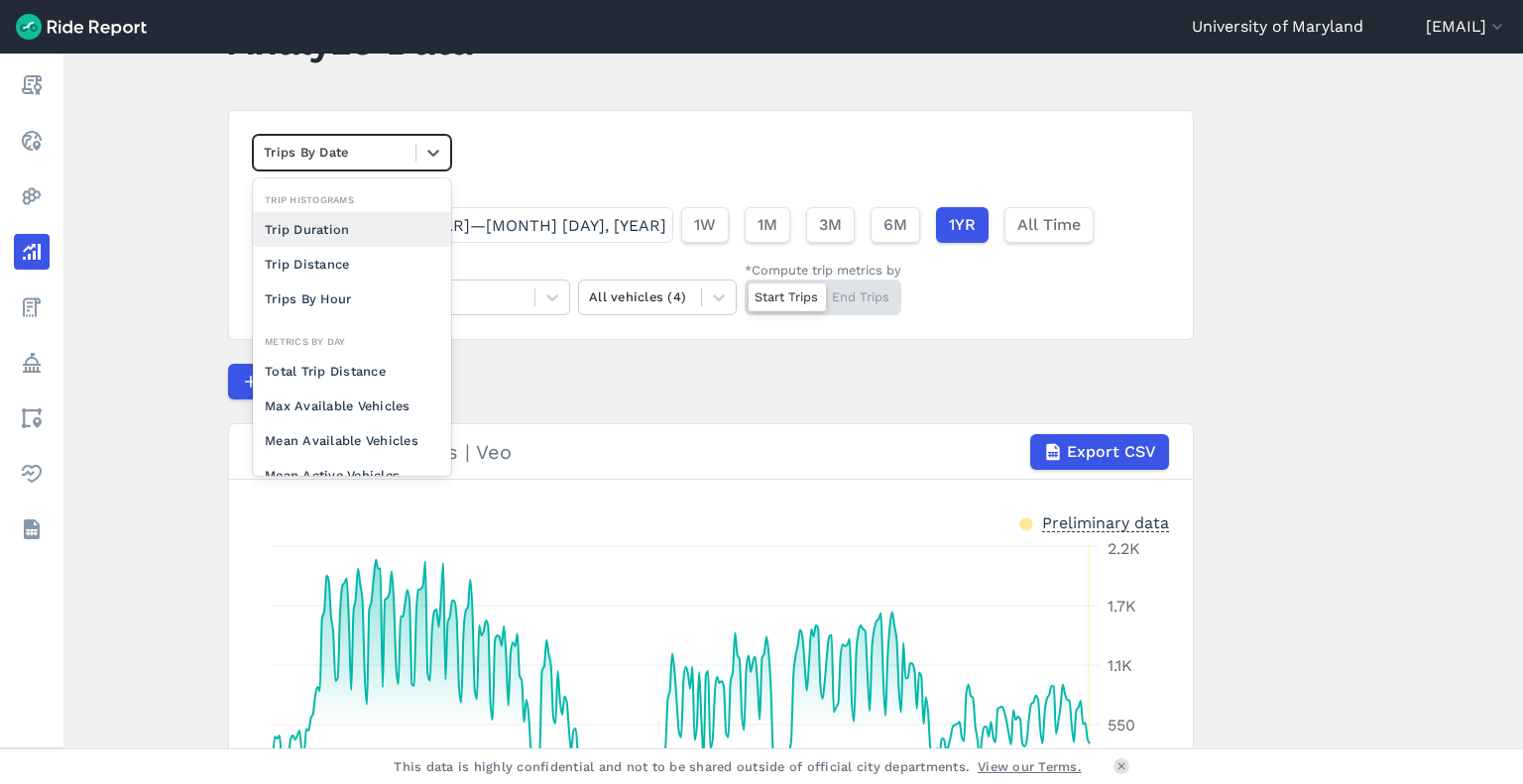 click on "Trips By Date" at bounding box center (334, 152) 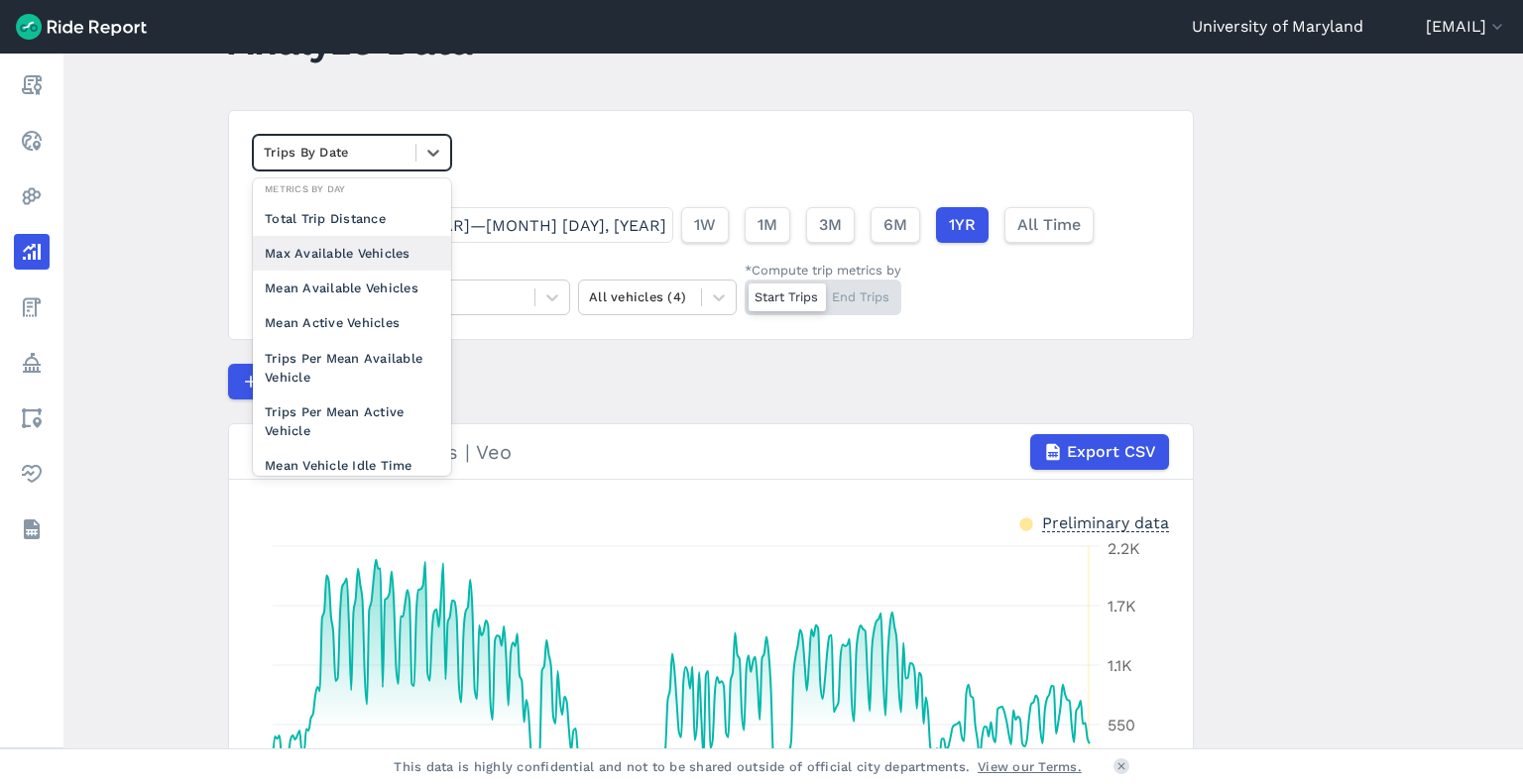 scroll, scrollTop: 171, scrollLeft: 0, axis: vertical 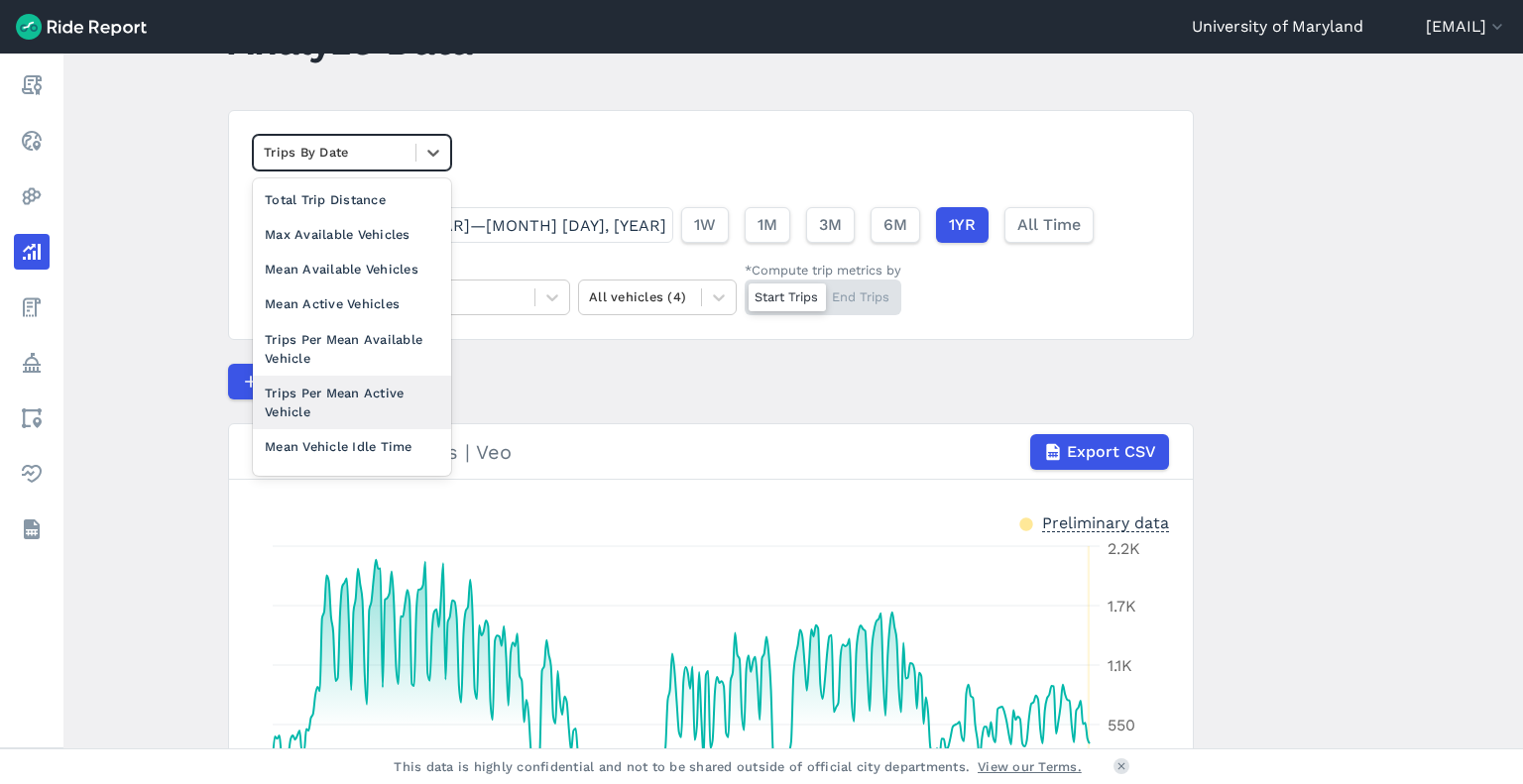 click on "Trips Per Mean Active Vehicle" at bounding box center [352, 402] 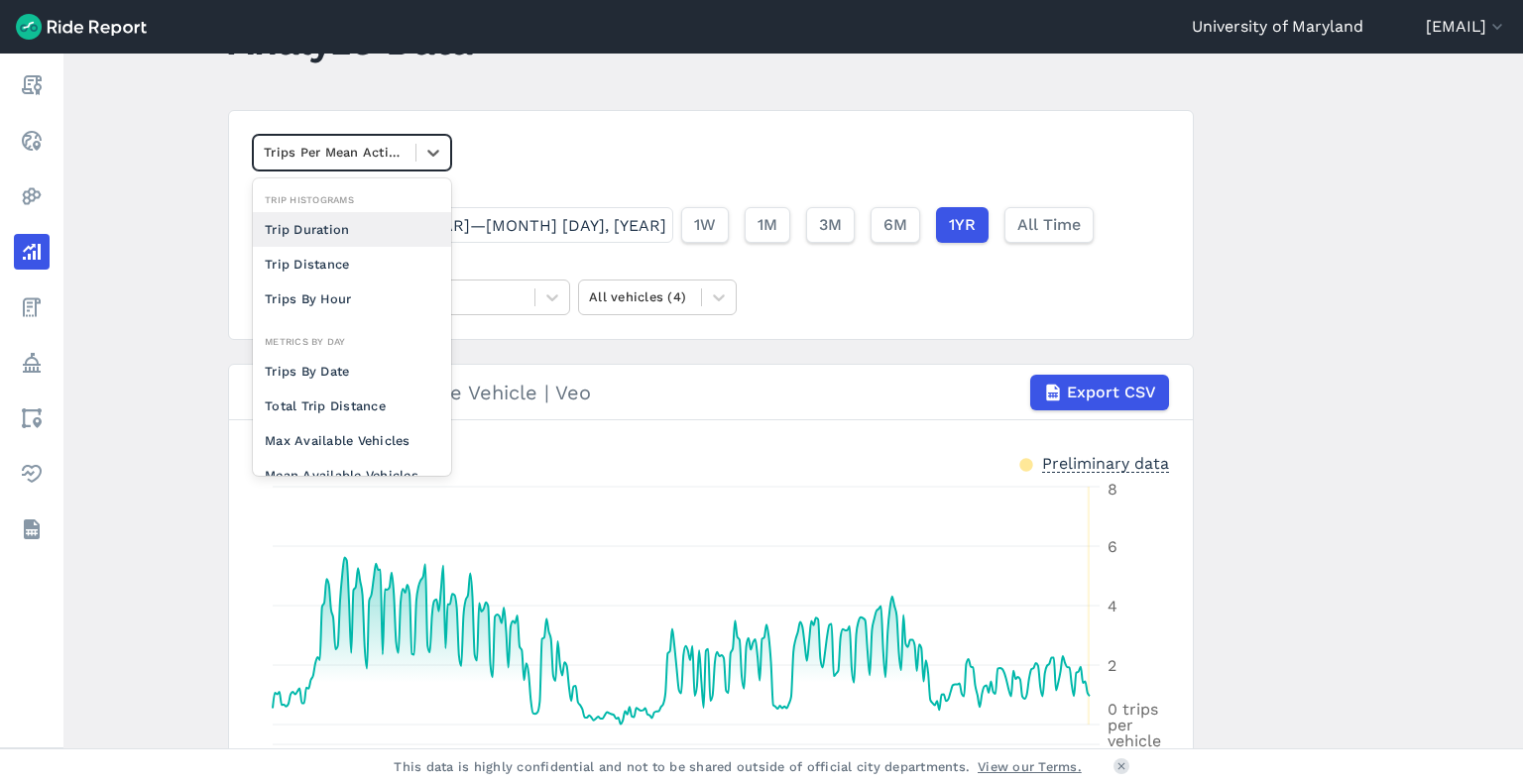 click at bounding box center (334, 152) 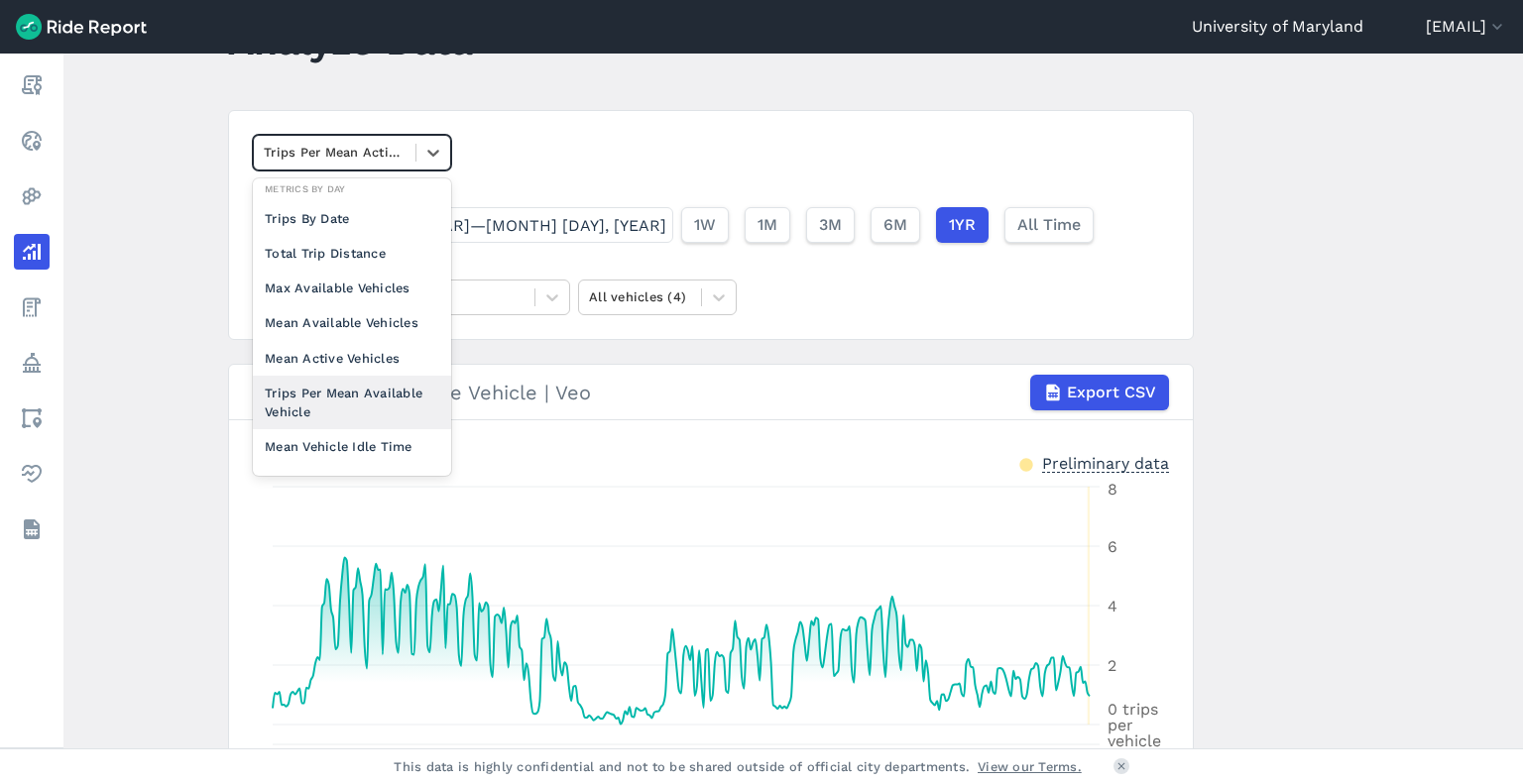 scroll, scrollTop: 150, scrollLeft: 0, axis: vertical 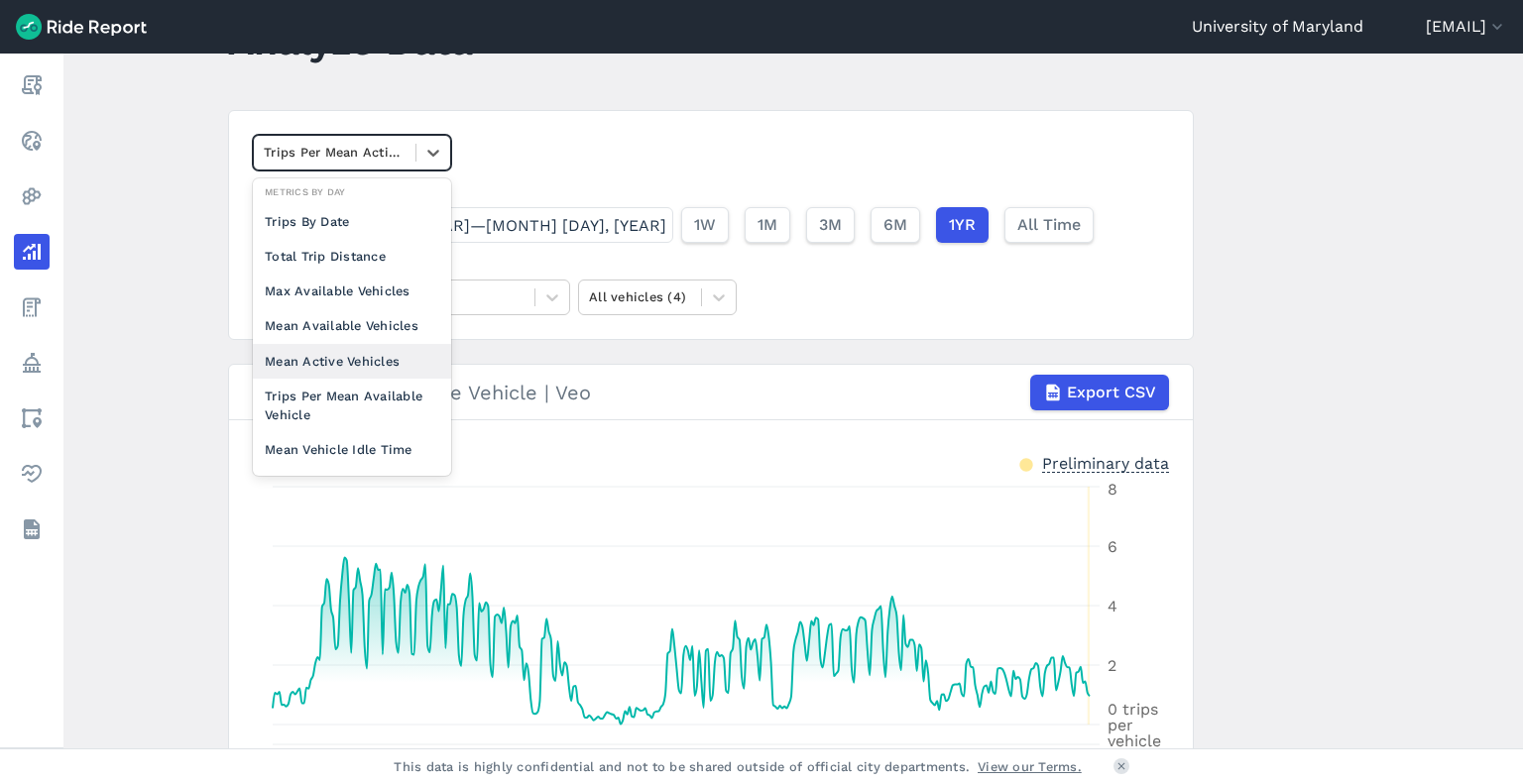click on "Mean Active Vehicles" at bounding box center [352, 361] 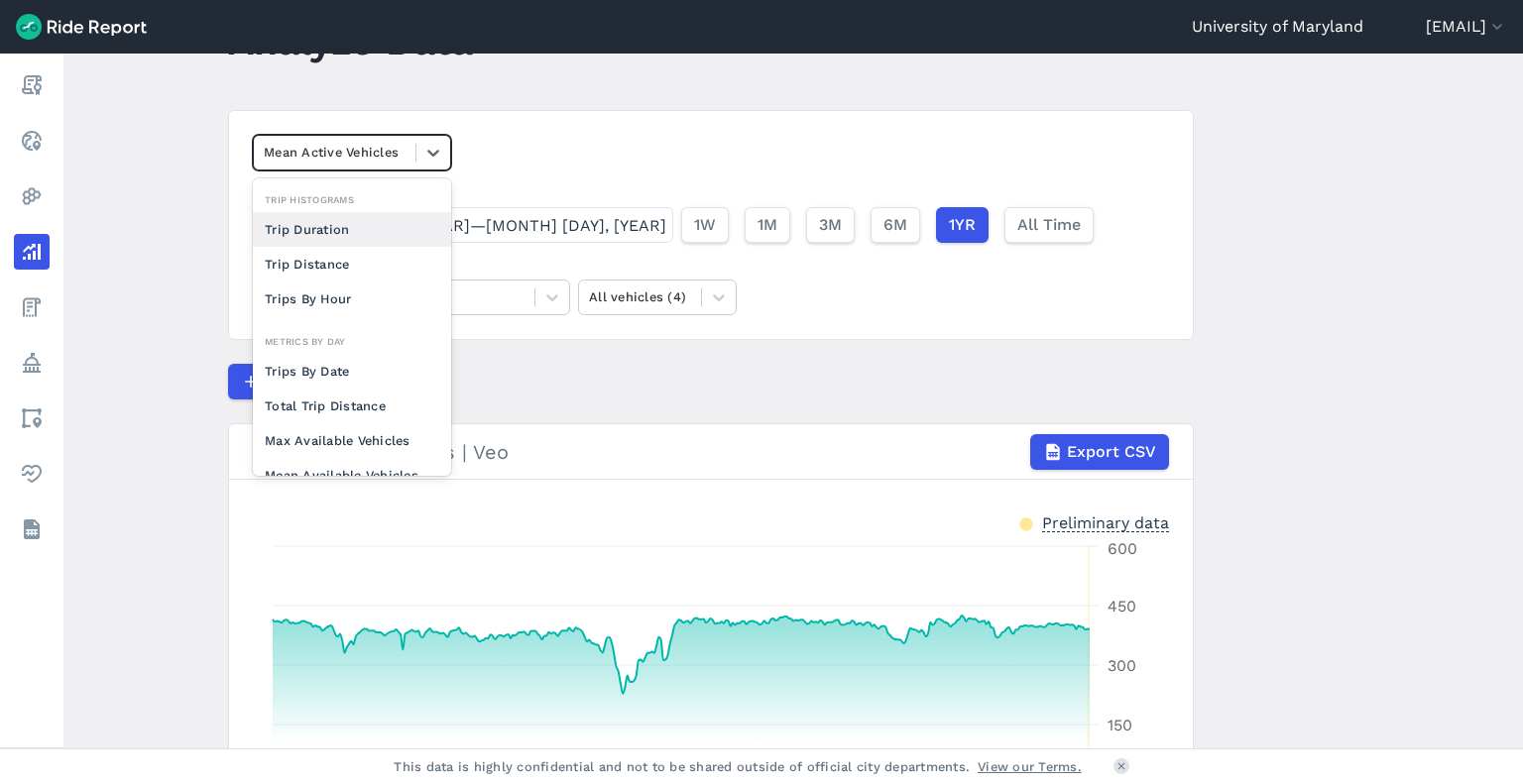 click at bounding box center [334, 152] 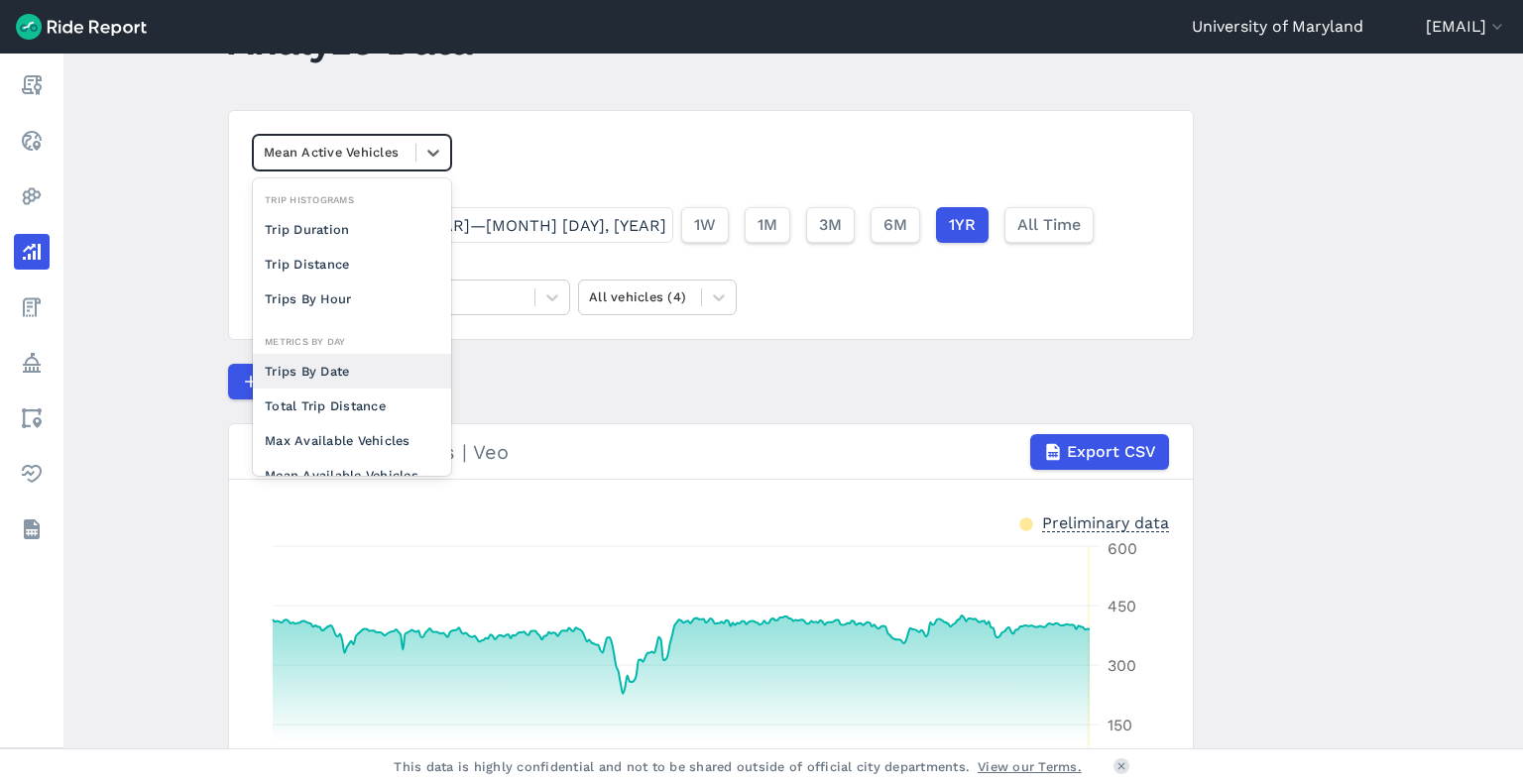 click on "Trips By Date" at bounding box center [352, 371] 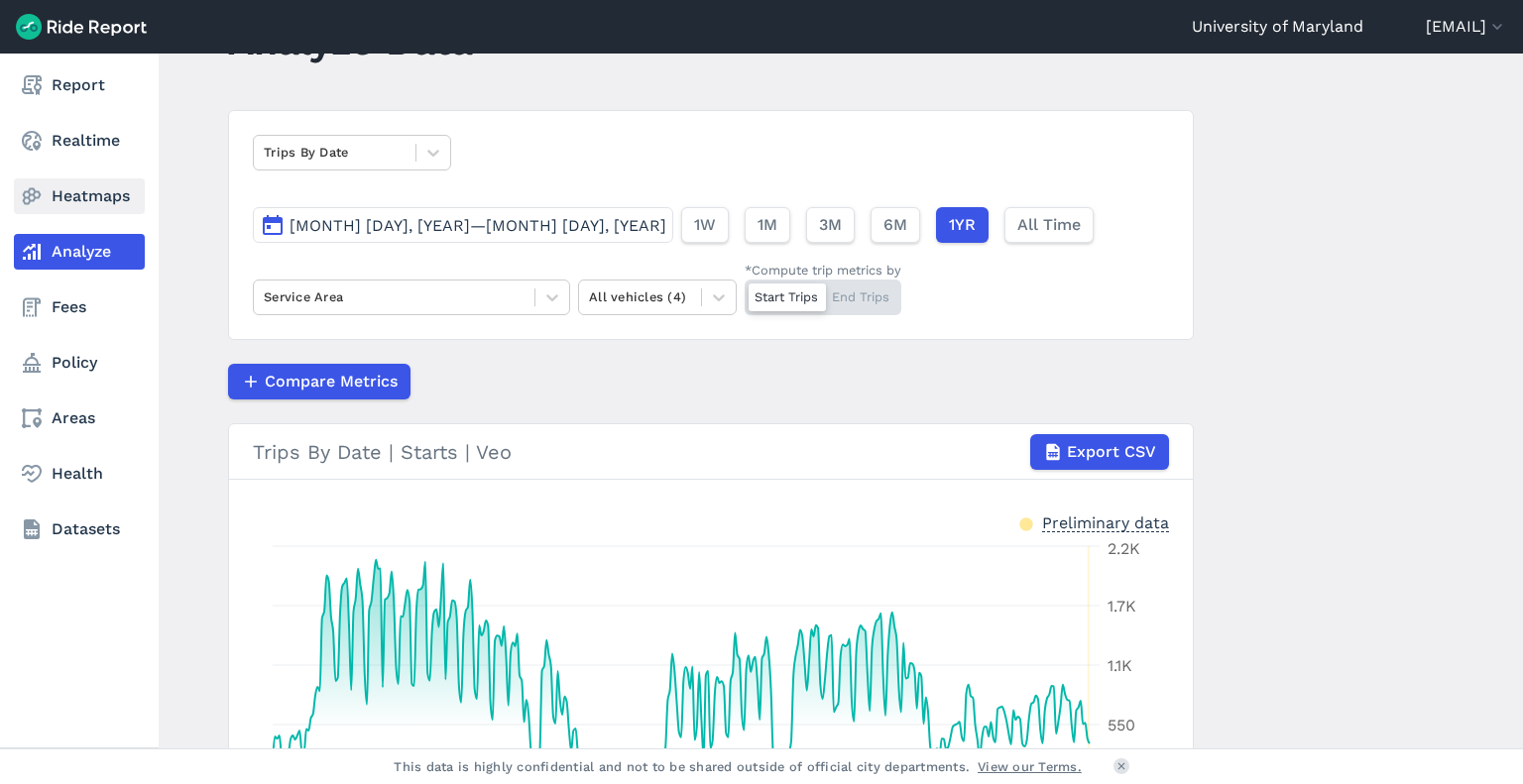 click on "Heatmaps" at bounding box center (79, 196) 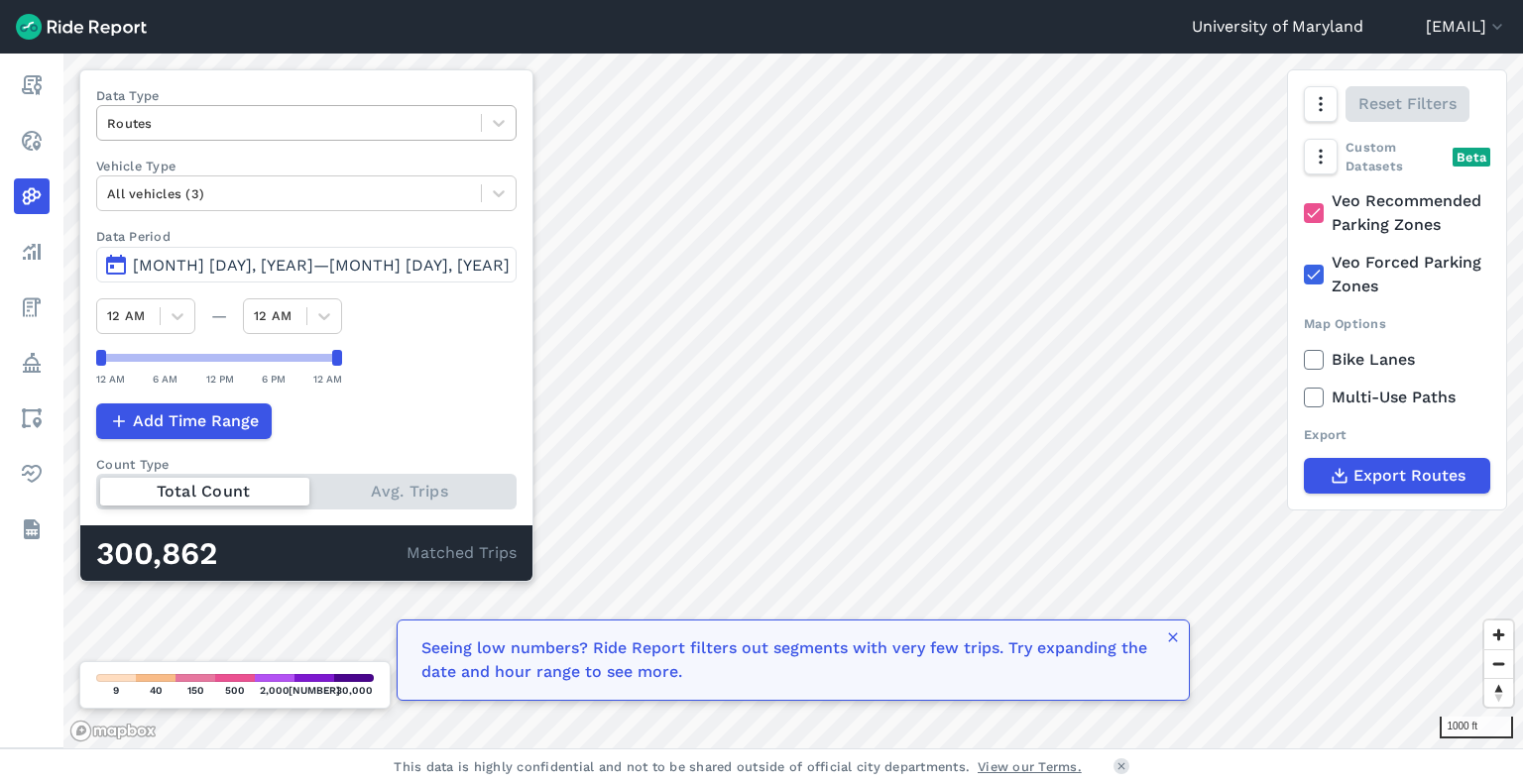 click on "Routes" at bounding box center (306, 123) 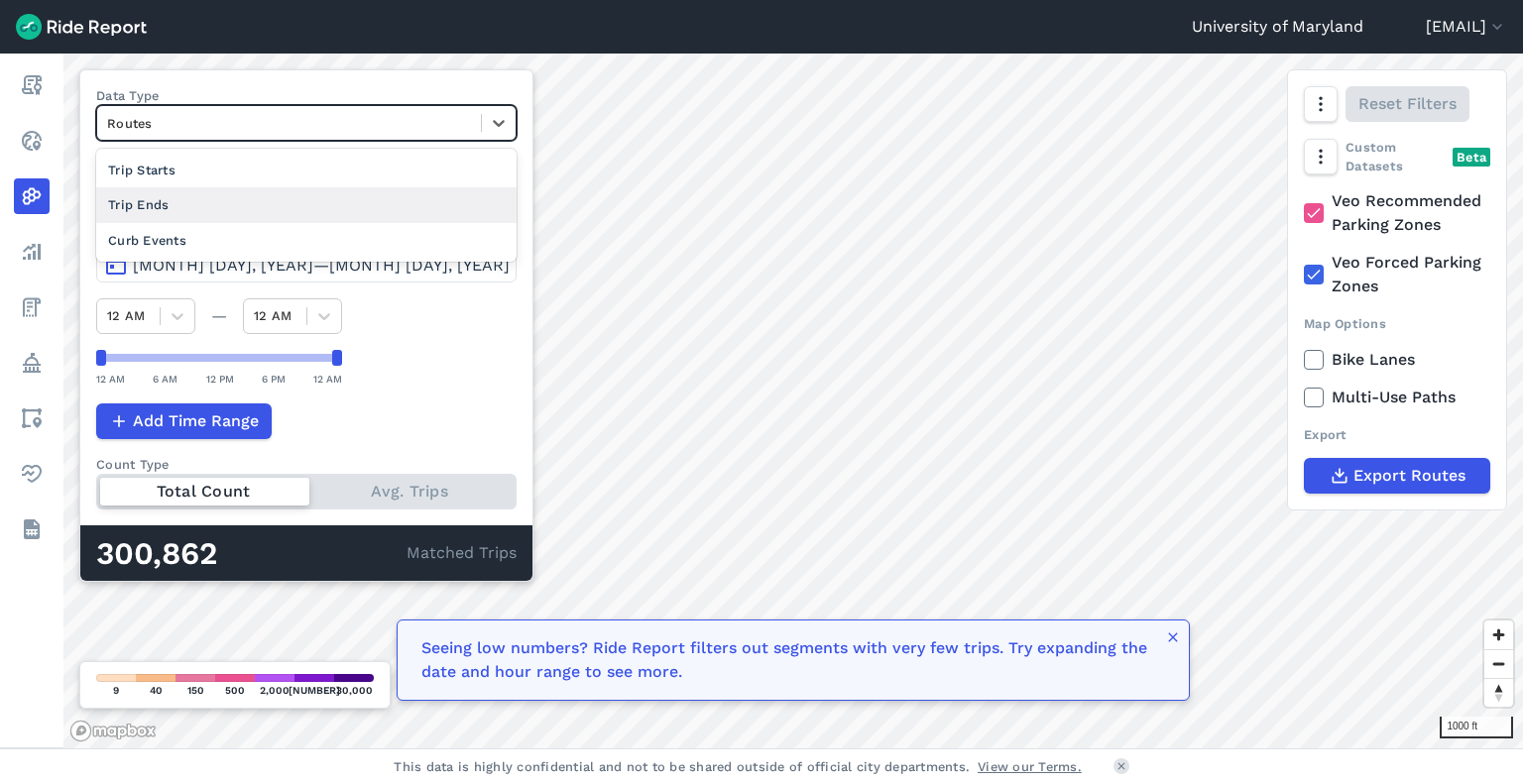 click on "Trip Ends" at bounding box center [306, 204] 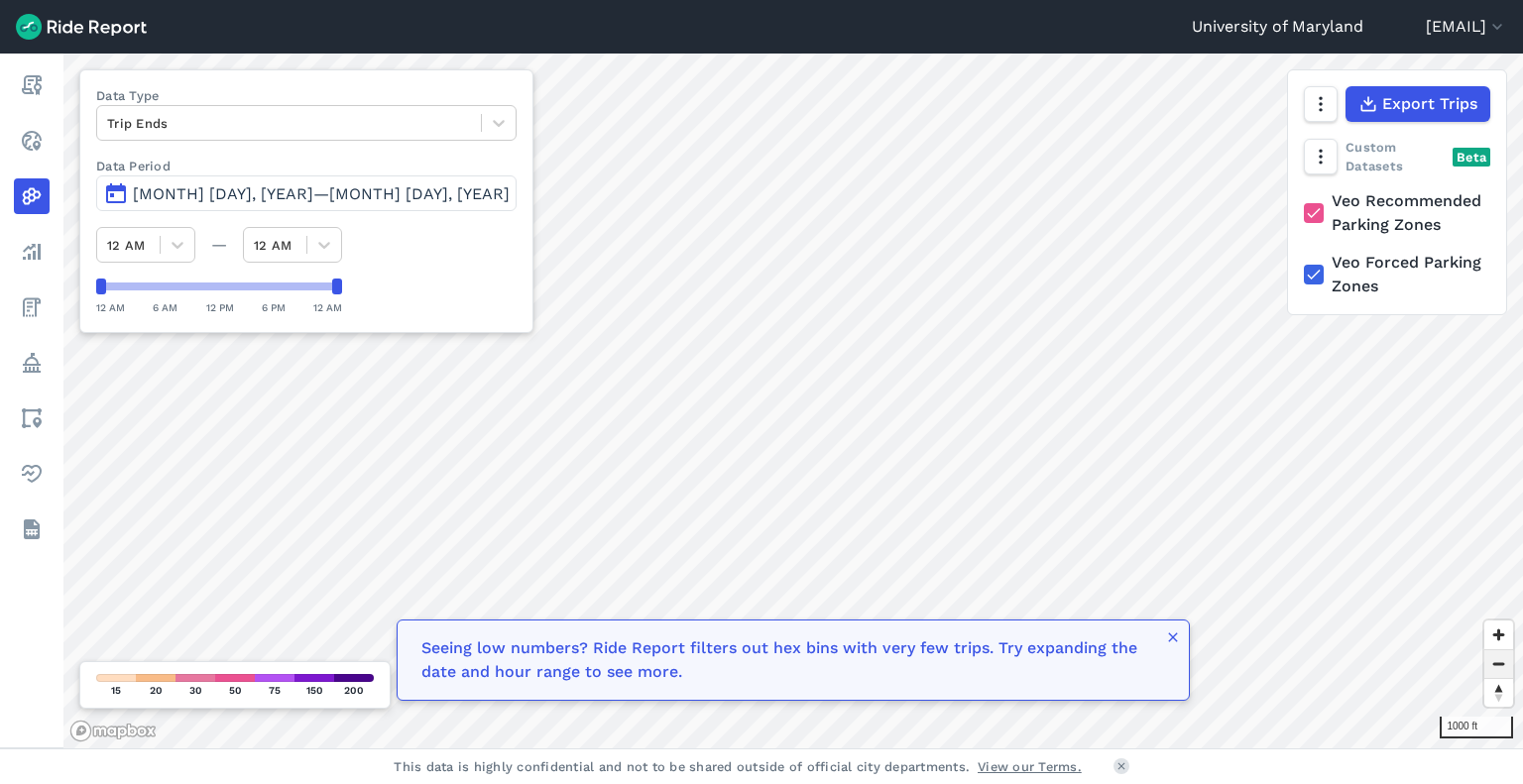 click at bounding box center (1498, 664) 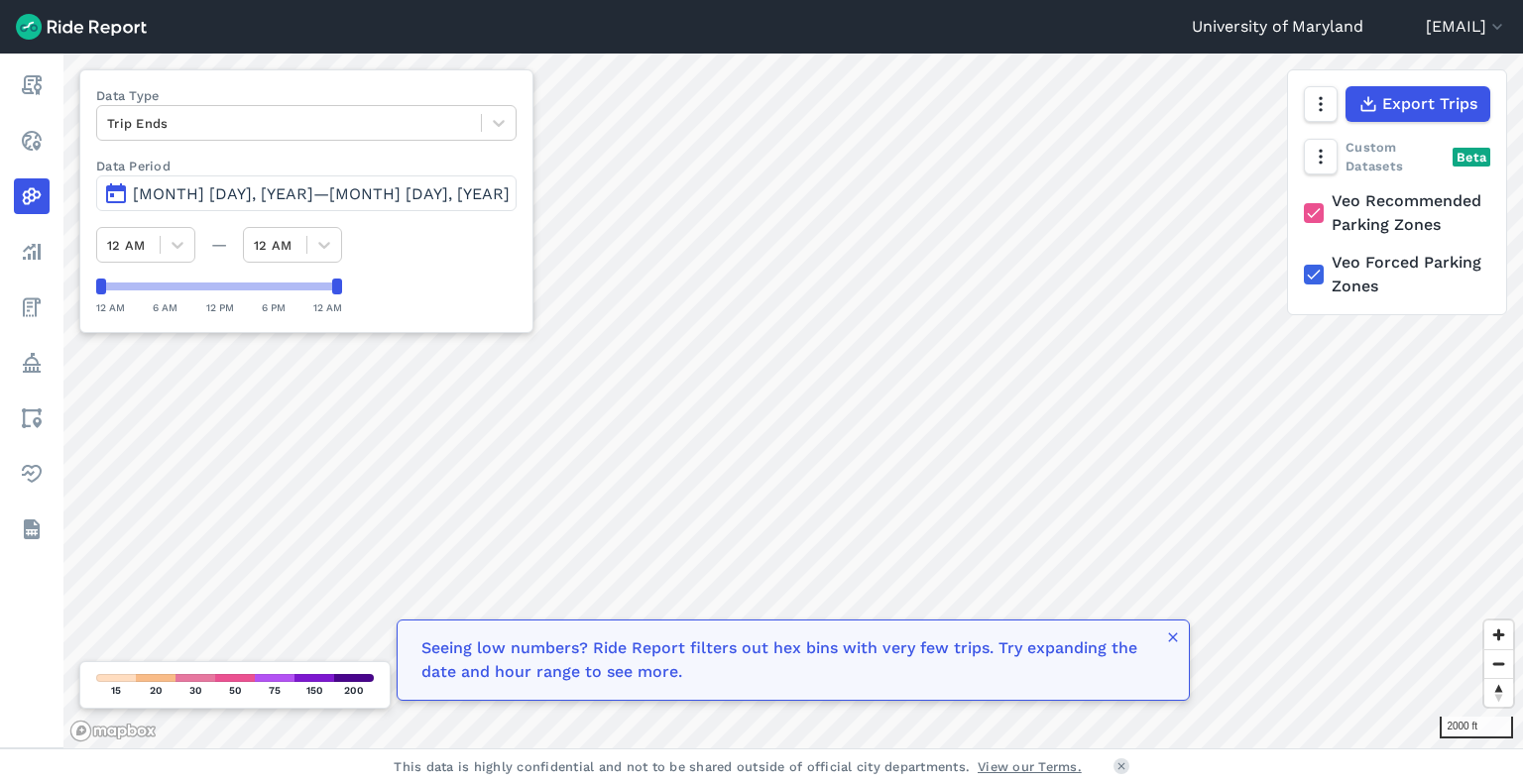 type 